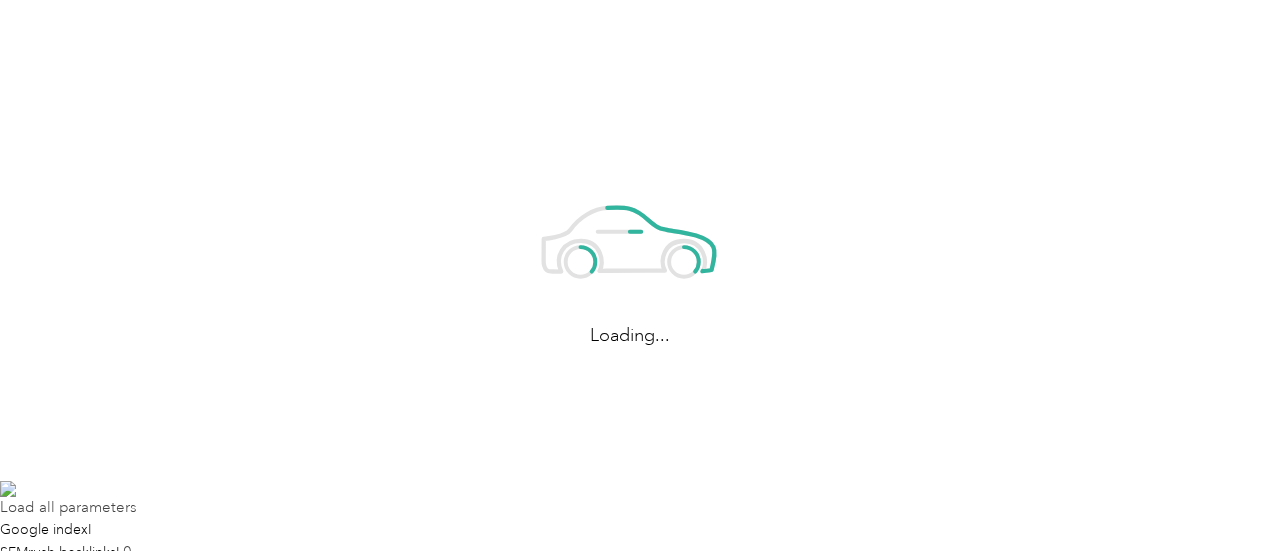 scroll, scrollTop: 0, scrollLeft: 0, axis: both 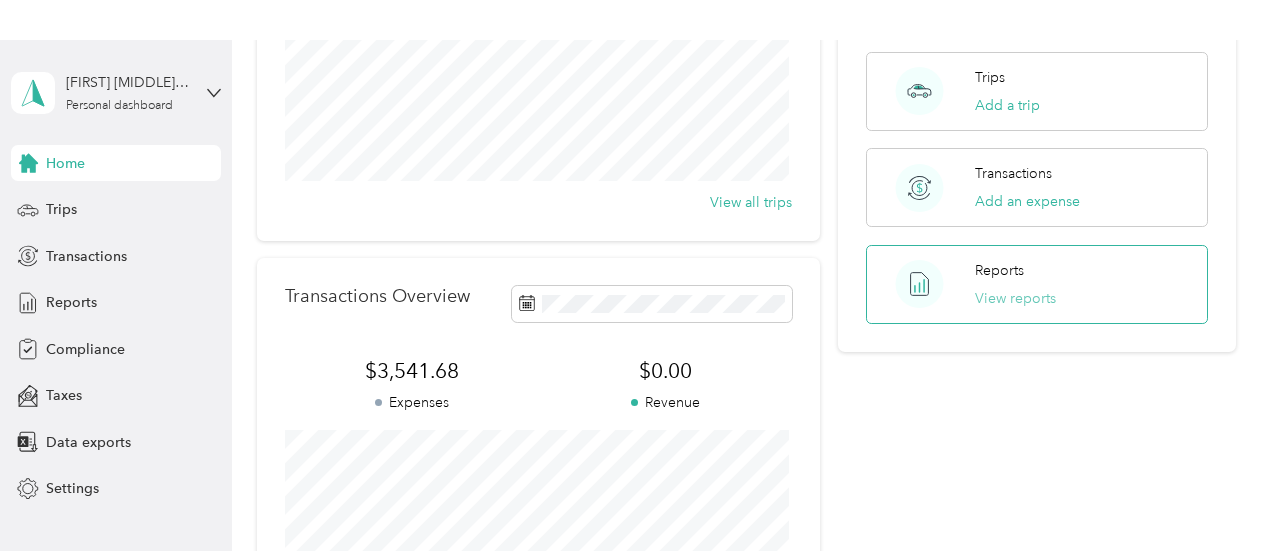 click on "View reports" at bounding box center [1015, 298] 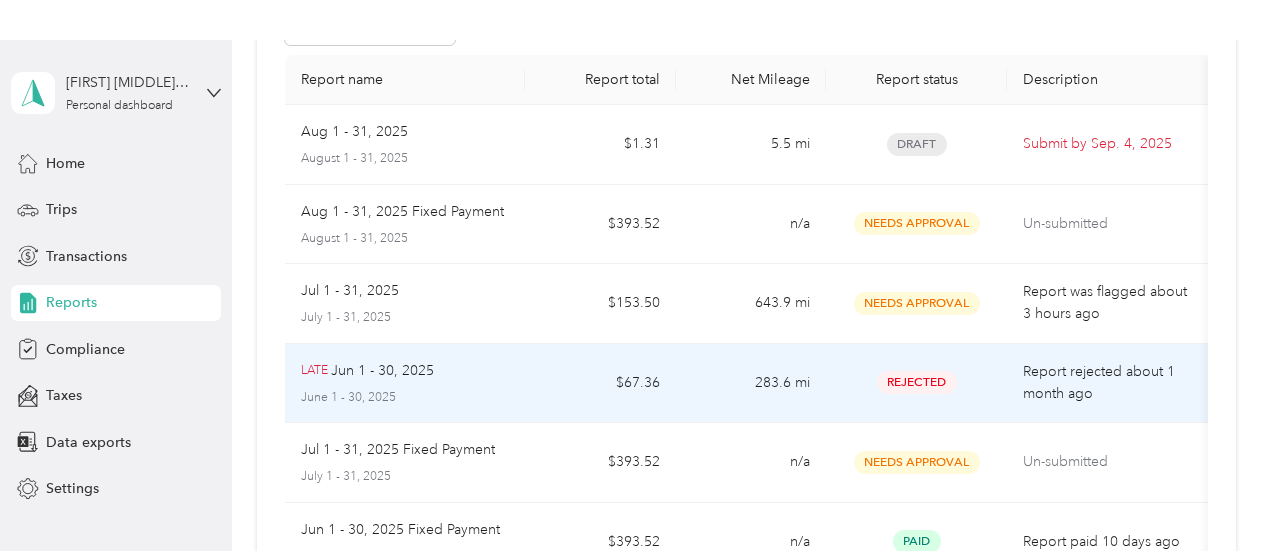 scroll, scrollTop: 100, scrollLeft: 0, axis: vertical 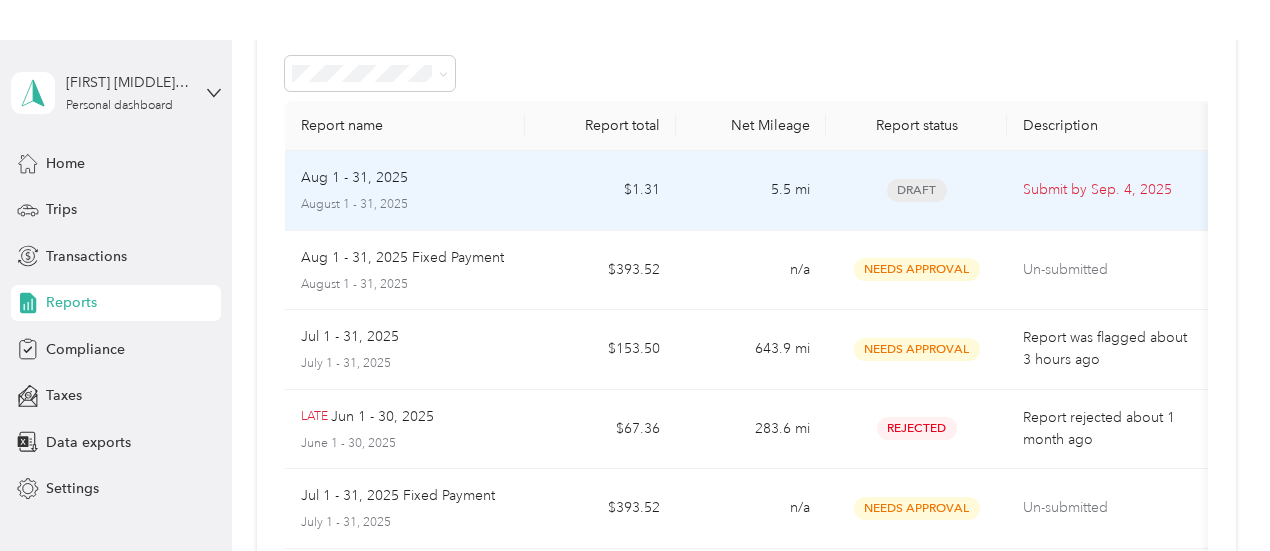 click on "Aug 1 - 31, 2025" at bounding box center (354, 178) 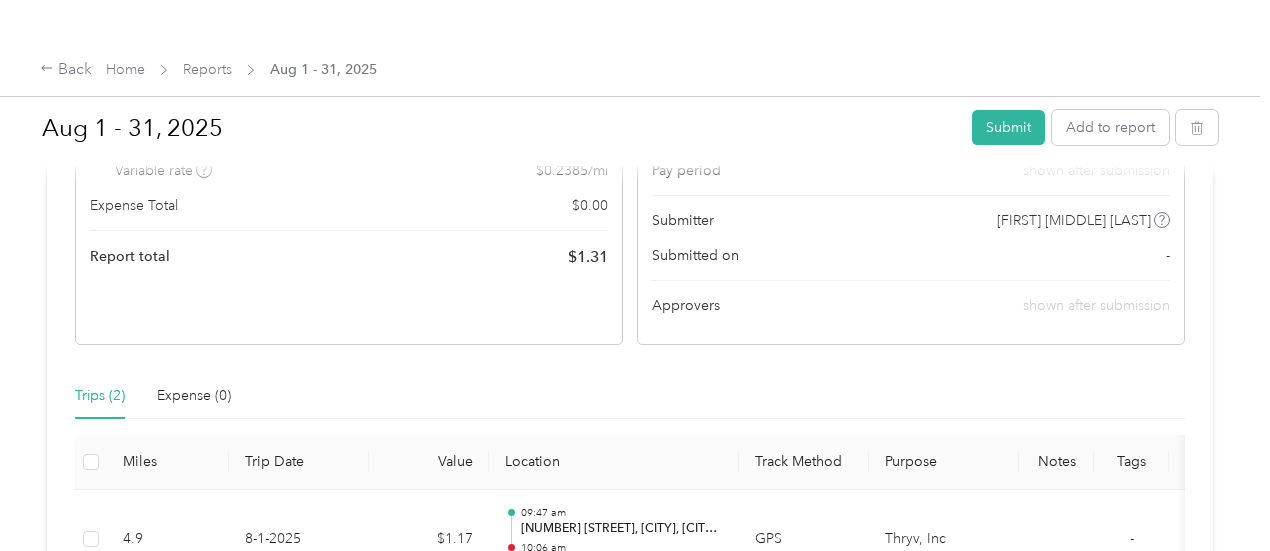 scroll, scrollTop: 154, scrollLeft: 0, axis: vertical 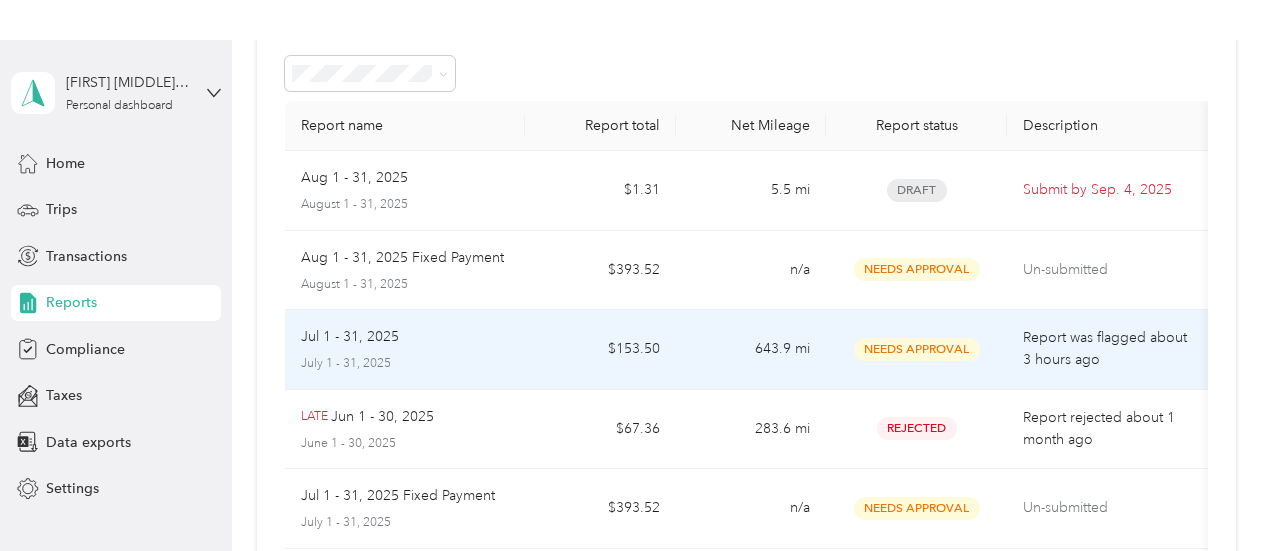 click on "Needs Approval" at bounding box center (917, 349) 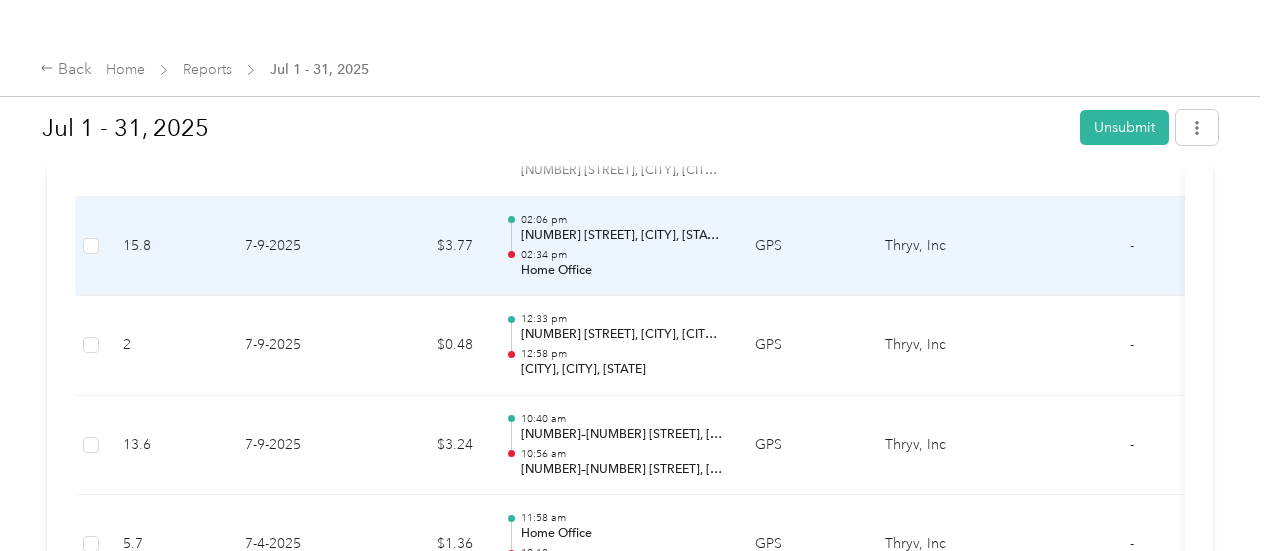scroll, scrollTop: 6178, scrollLeft: 0, axis: vertical 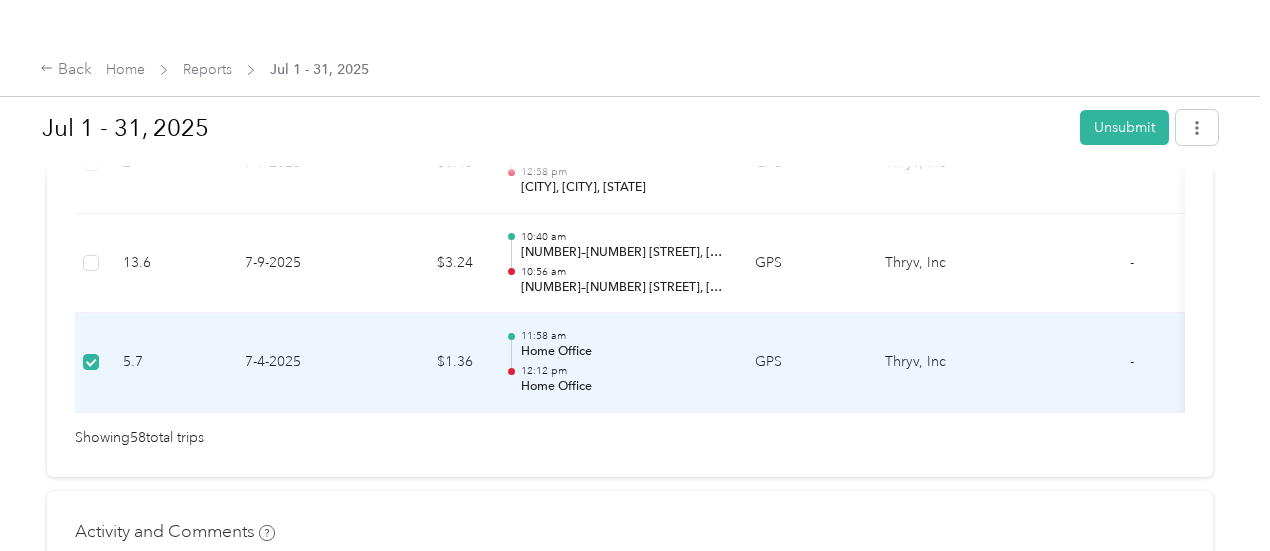 click on "Home Office" at bounding box center [622, 352] 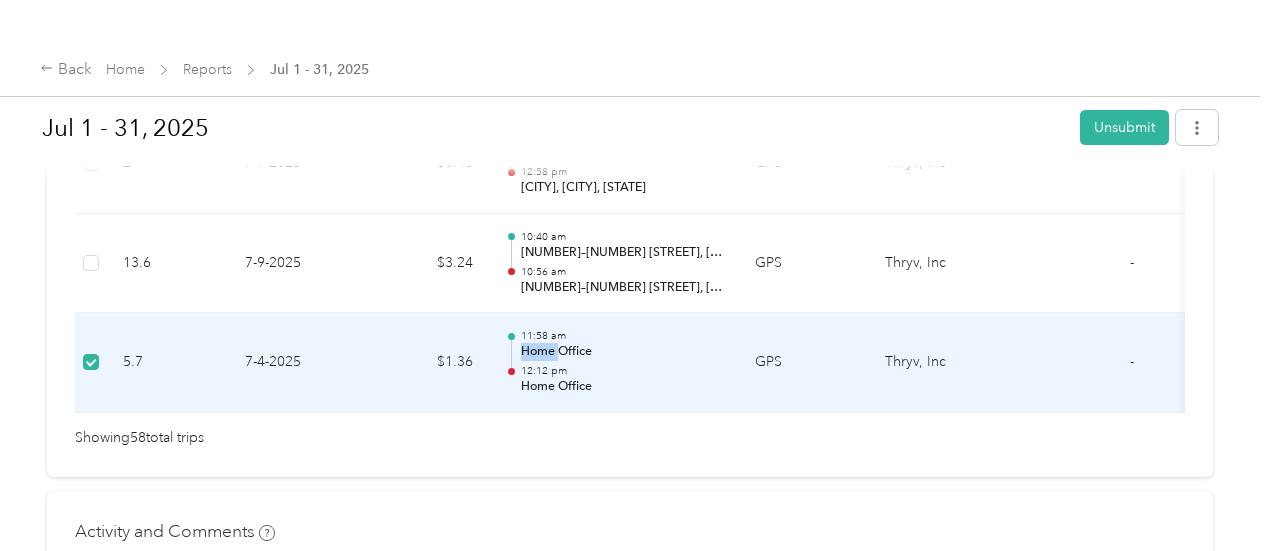 click on "Home Office" at bounding box center [622, 352] 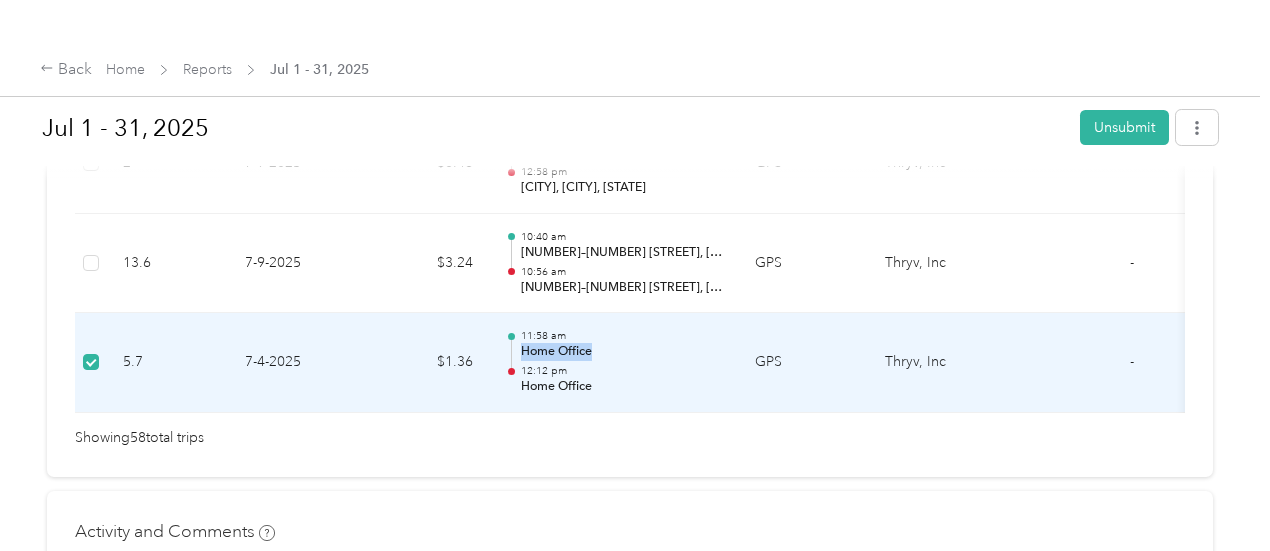 click on "Home Office" at bounding box center (622, 352) 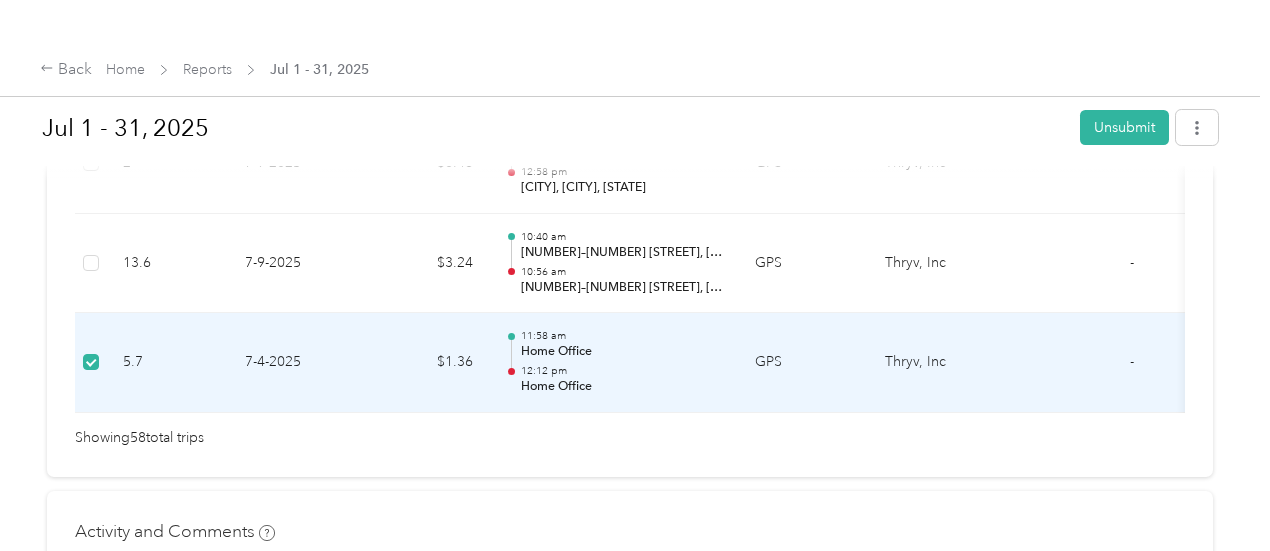 click on "7-4-2025" at bounding box center [299, 363] 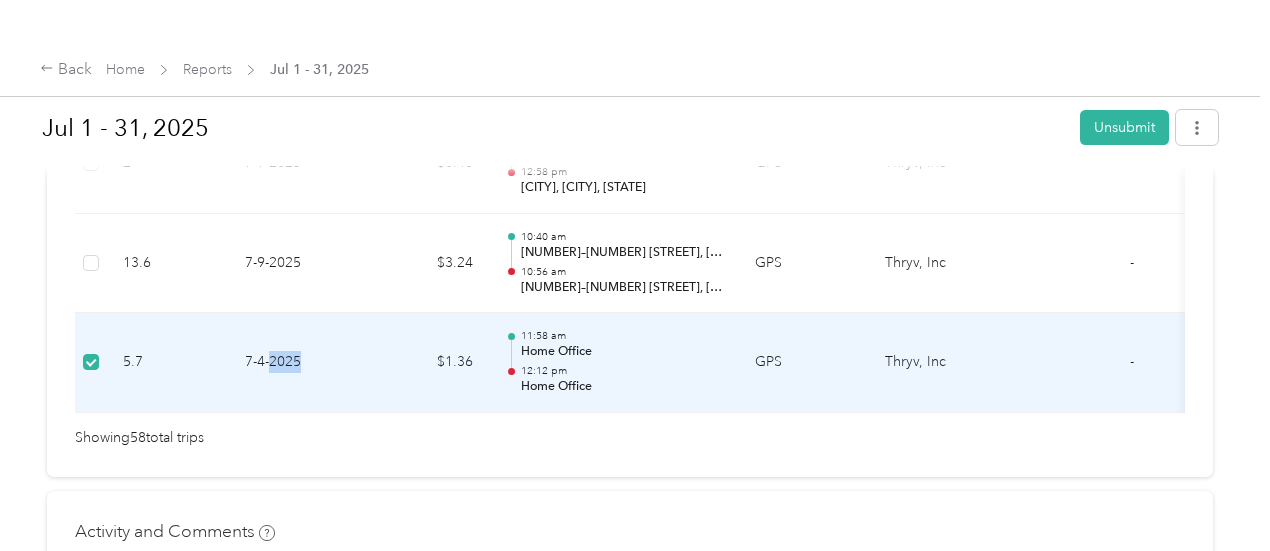 drag, startPoint x: 282, startPoint y: 343, endPoint x: 148, endPoint y: 341, distance: 134.01492 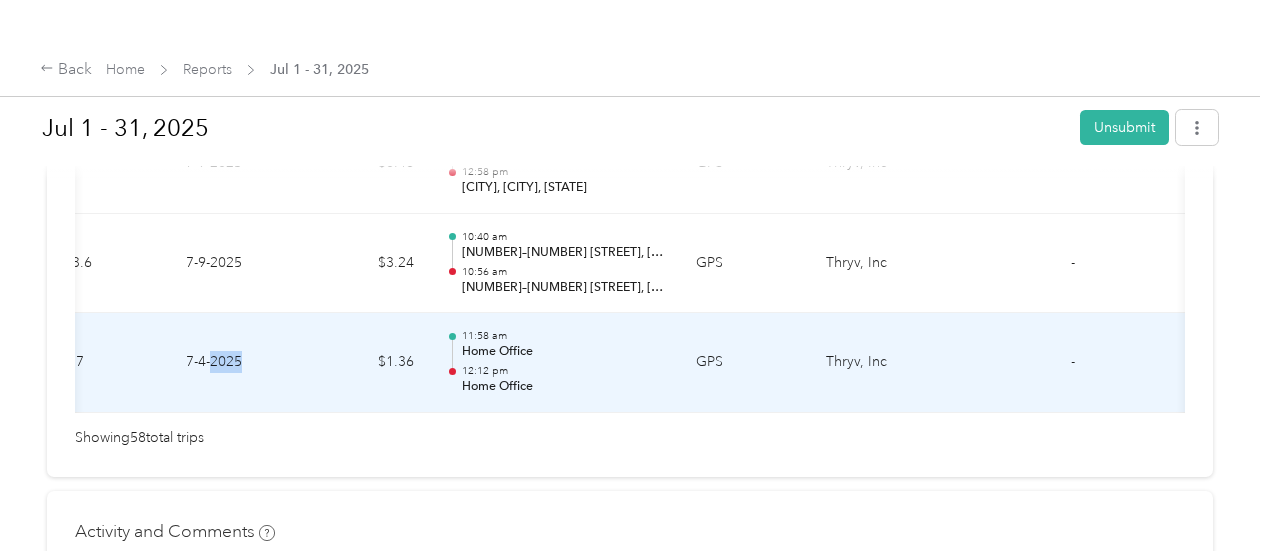 scroll, scrollTop: 0, scrollLeft: 456, axis: horizontal 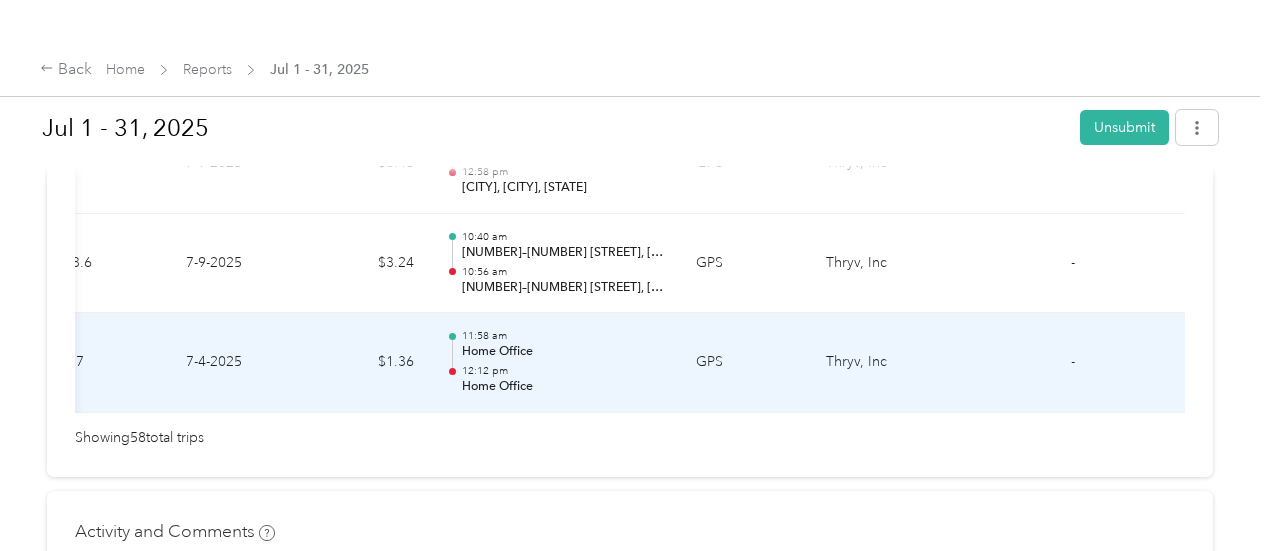 click on "Thryv, Inc" at bounding box center (885, 363) 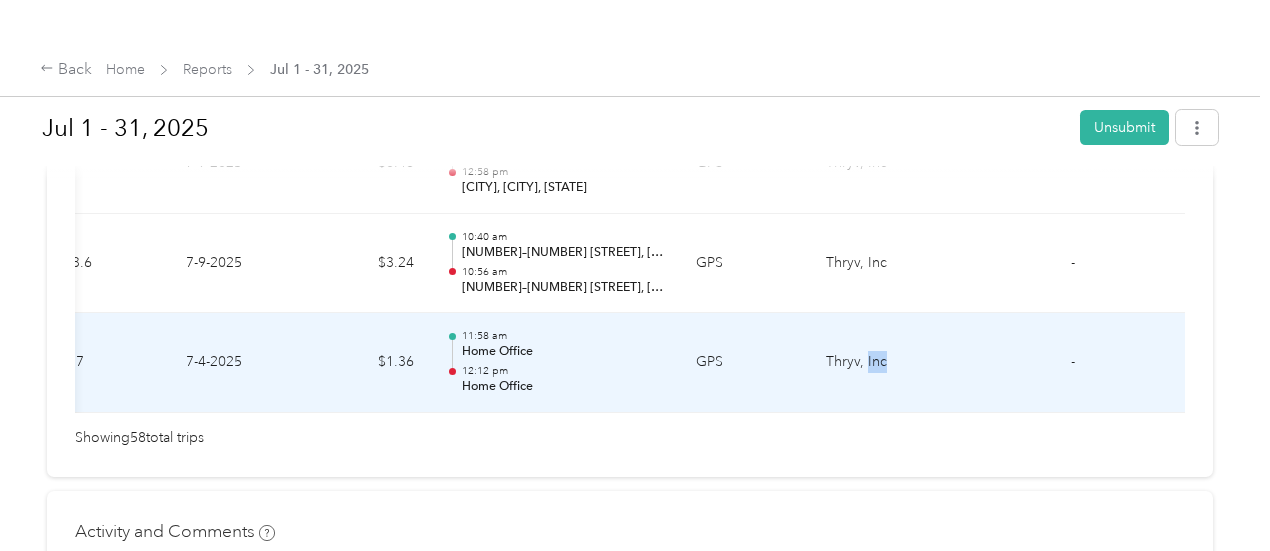 click on "Thryv, Inc" at bounding box center [885, 363] 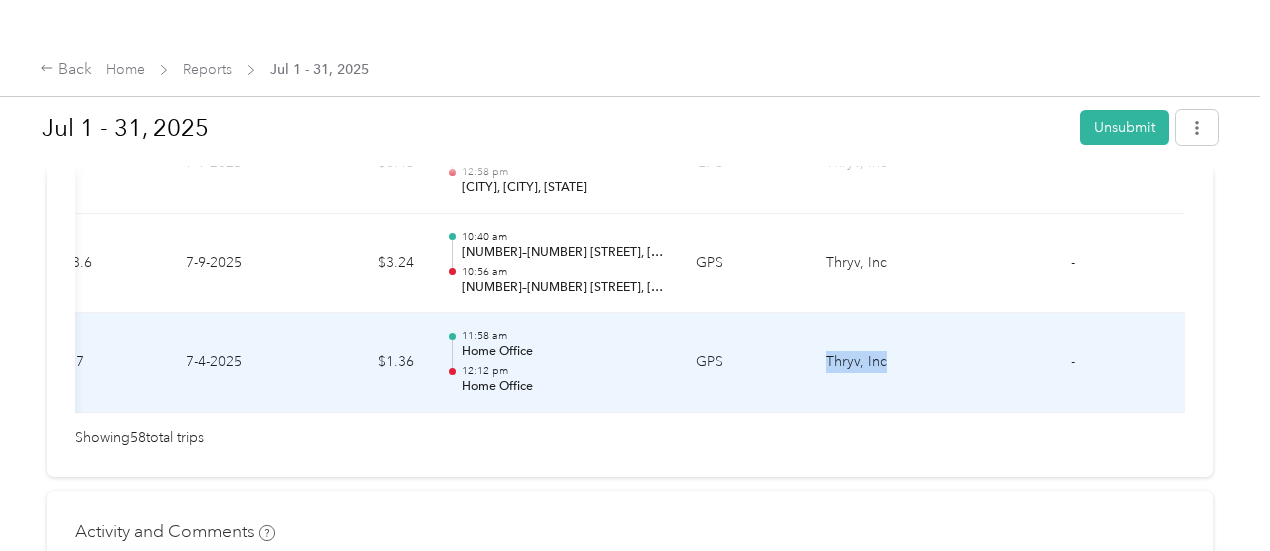 drag, startPoint x: 469, startPoint y: 345, endPoint x: 430, endPoint y: 335, distance: 40.261642 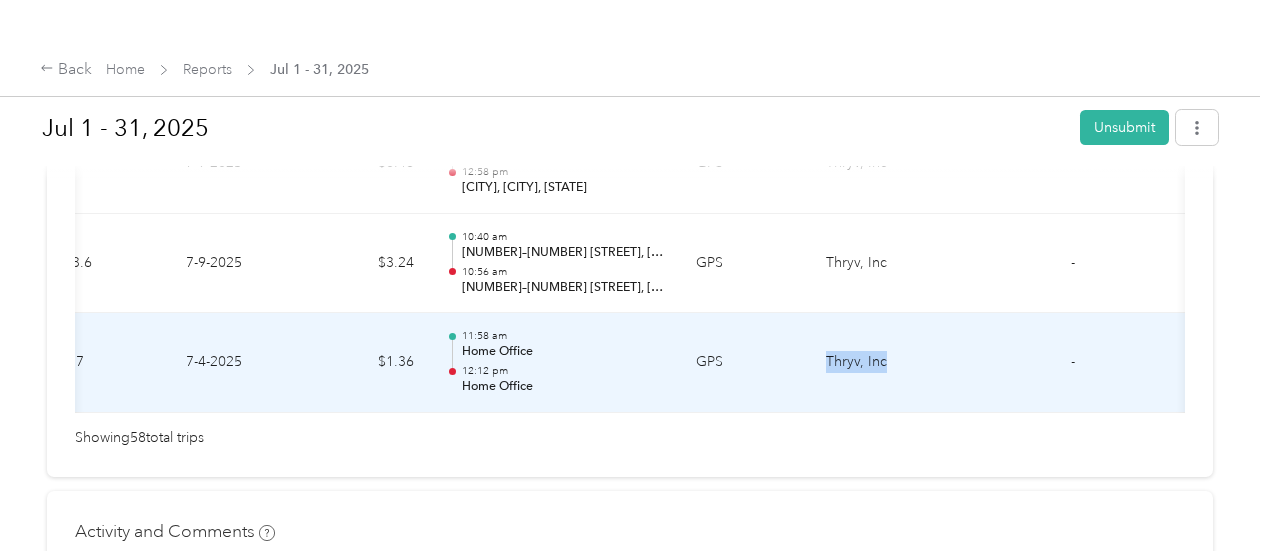 scroll, scrollTop: 0, scrollLeft: 0, axis: both 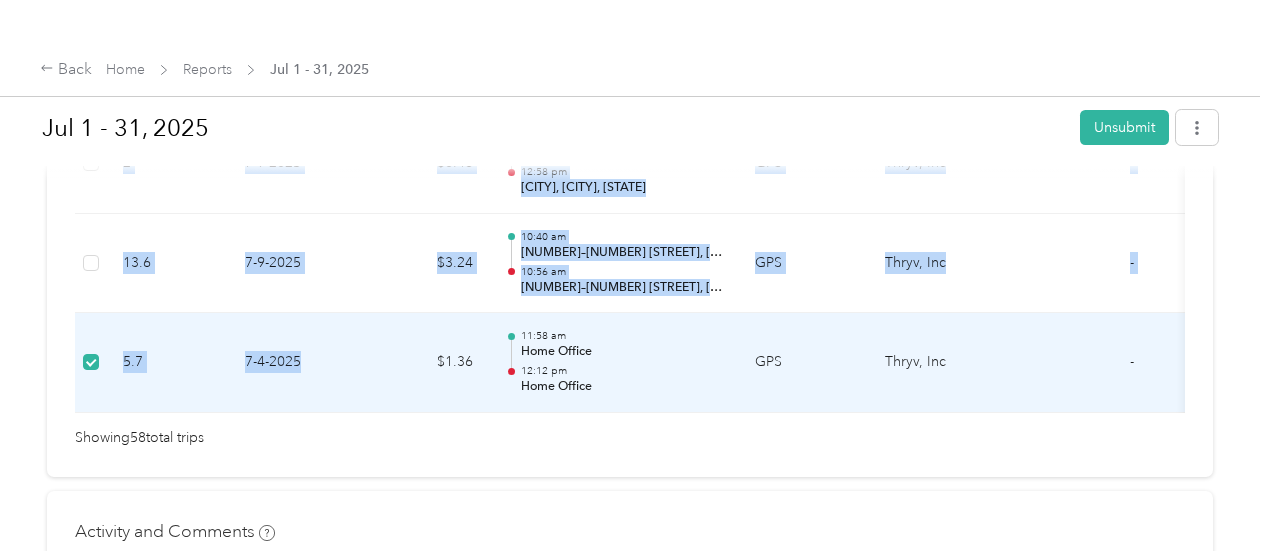drag, startPoint x: 337, startPoint y: 390, endPoint x: 472, endPoint y: 383, distance: 135.18137 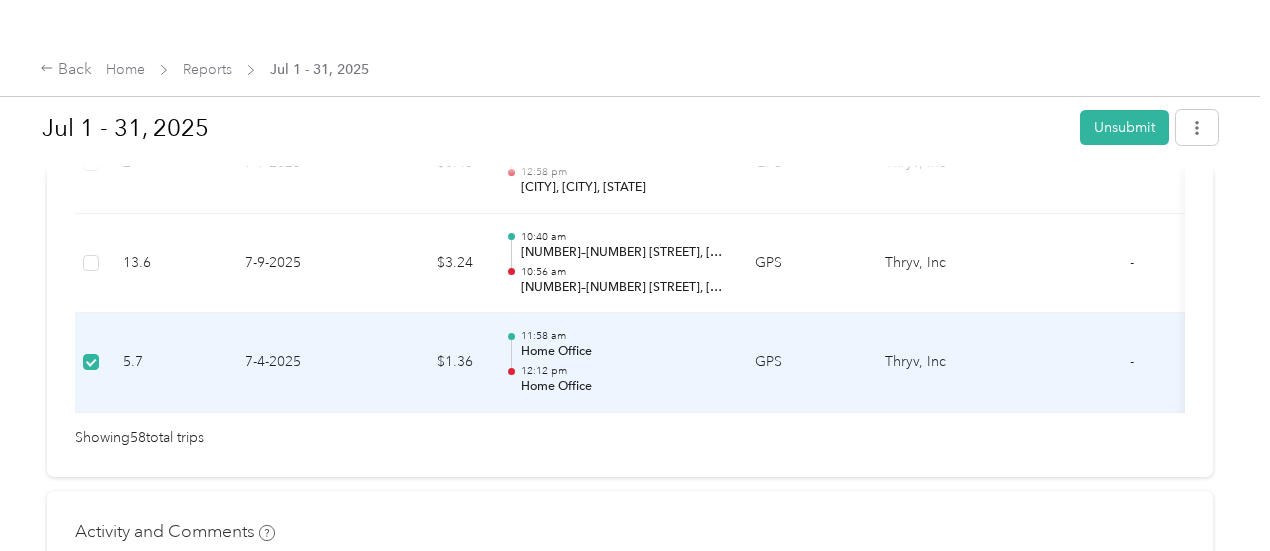 click on "$1.36" at bounding box center (429, 363) 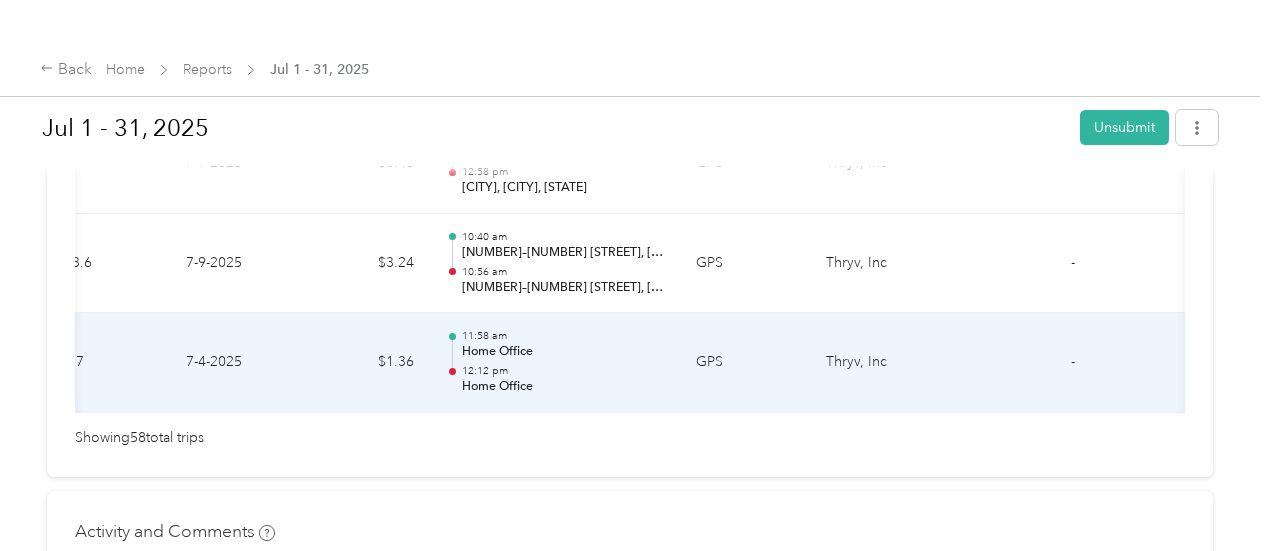 scroll, scrollTop: 0, scrollLeft: 456, axis: horizontal 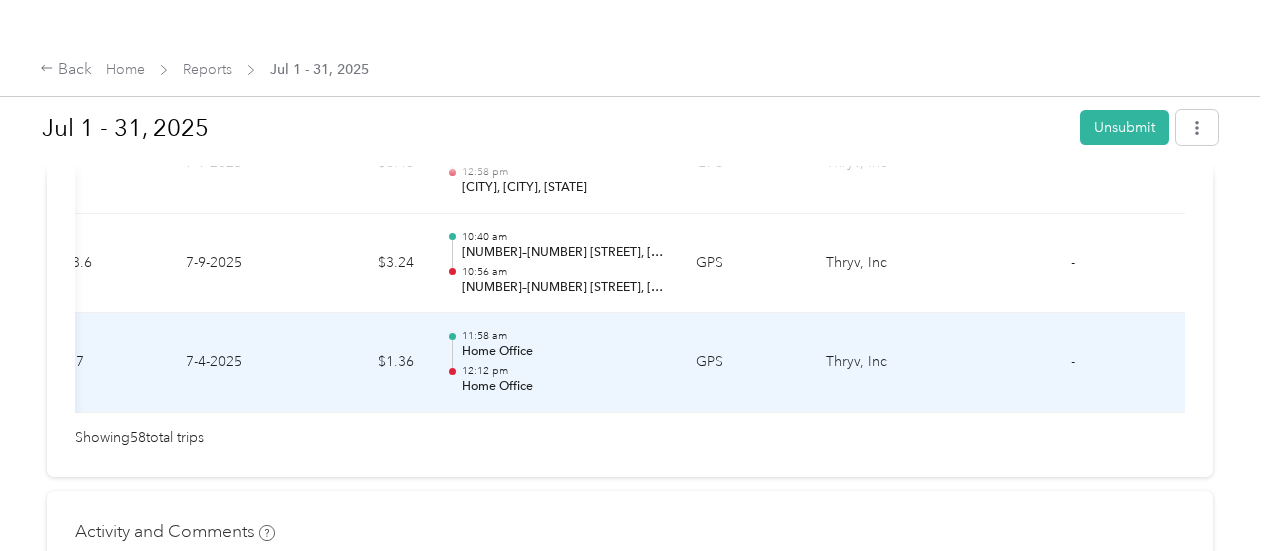 click on "1 flag has been detected on this report Unsubmit the report to make changes View flags Needs Approval Needs approval from [FIRST] [LAST] View activity & comments Report Summary Mileage Total $ 153.50 Recorded miles 643.86 mi Variable rate $ 0.2384 / mi Expense Total $ 0.00 Report total $ 153.50 Report details Report ID 1120AE318-0028 Report period Jul 1 - 31, 2025 Pay period Jul 1 - 31, 2025 Submitter [FIRST] [LAST] Submitted on Aug. 4, 2025 Approvers [FIRST] [LAST] Trips (58) Expense (0) Miles Trip Date Value Location Track Method Purpose Notes Tags 20.4 7-29-2025 $4.86 04:30 pm [NUMBER] [STREET], [CITY], [STATE] 05:13 pm [CITY], [STATE] GPS Thryv, Inc - 18.1 7-29-2025 $4.32 03:03 pm Home Office 03:26 pm [NUMBER] [STREET], [CITY], [STATE] GPS Thryv, Inc - 9.7 7-28-2025 $2.31 04:54 pm [NUMBER] [STREET], [CITY], [STATE] 05:08 pm [NUMBER] [STREET], [CITY], [STATE] GPS Thryv, Inc - 18.1 7-28-2025 $4.32 03:02 pm Home Office 03:24 pm [NUMBER] [STREET], [CITY], [STATE] GPS Thryv, Inc - 12.8" at bounding box center (630, -2754) 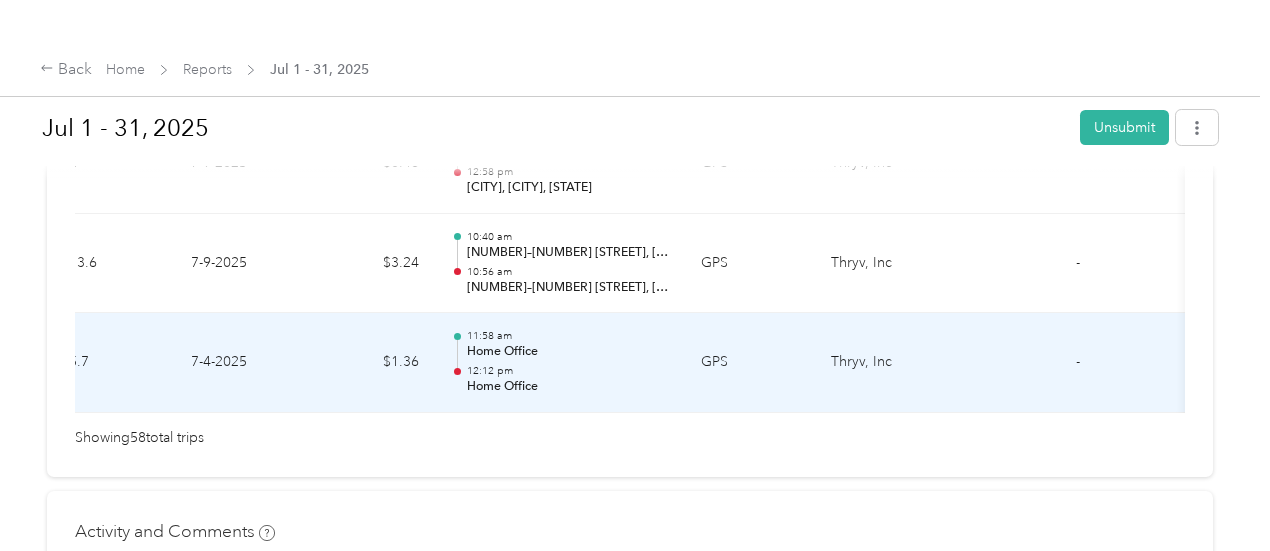 scroll, scrollTop: 0, scrollLeft: 0, axis: both 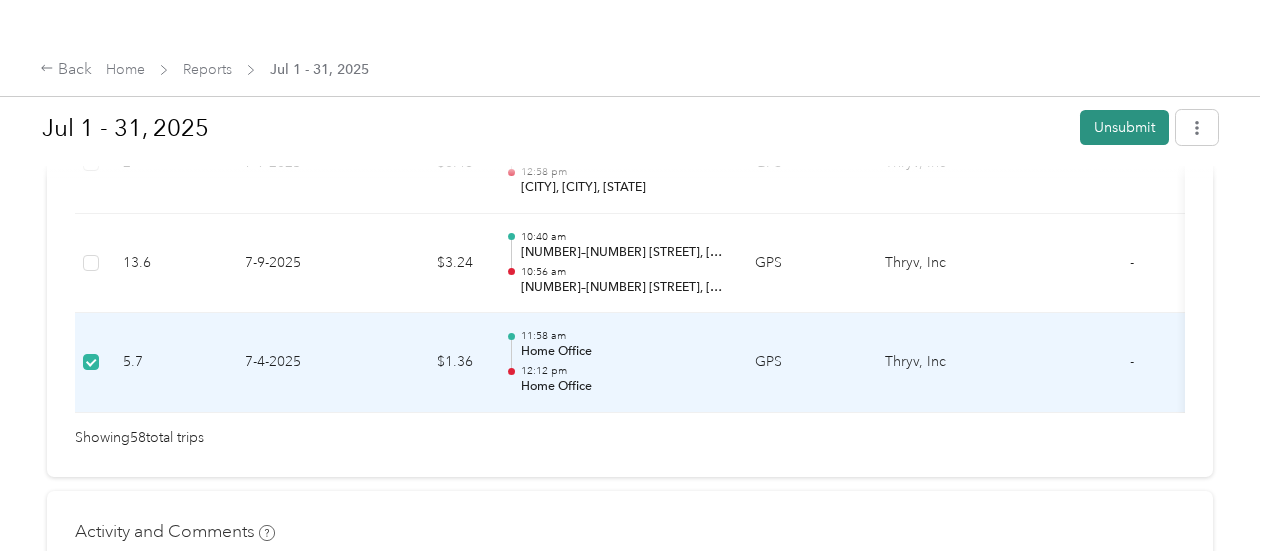 click on "Unsubmit" at bounding box center (1124, 127) 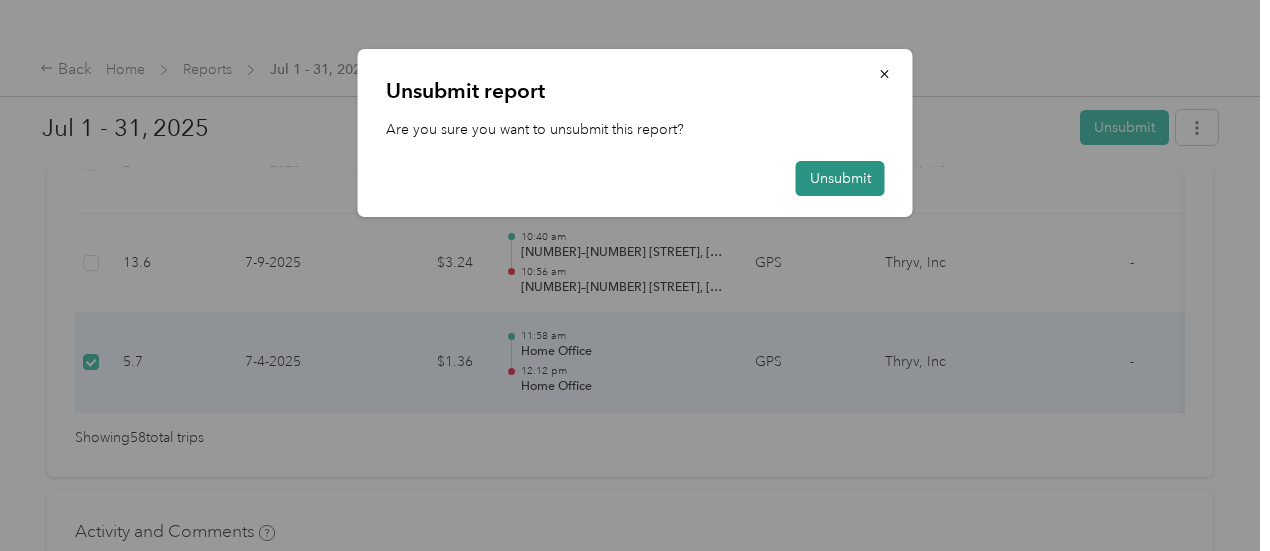 click on "Unsubmit" at bounding box center [840, 178] 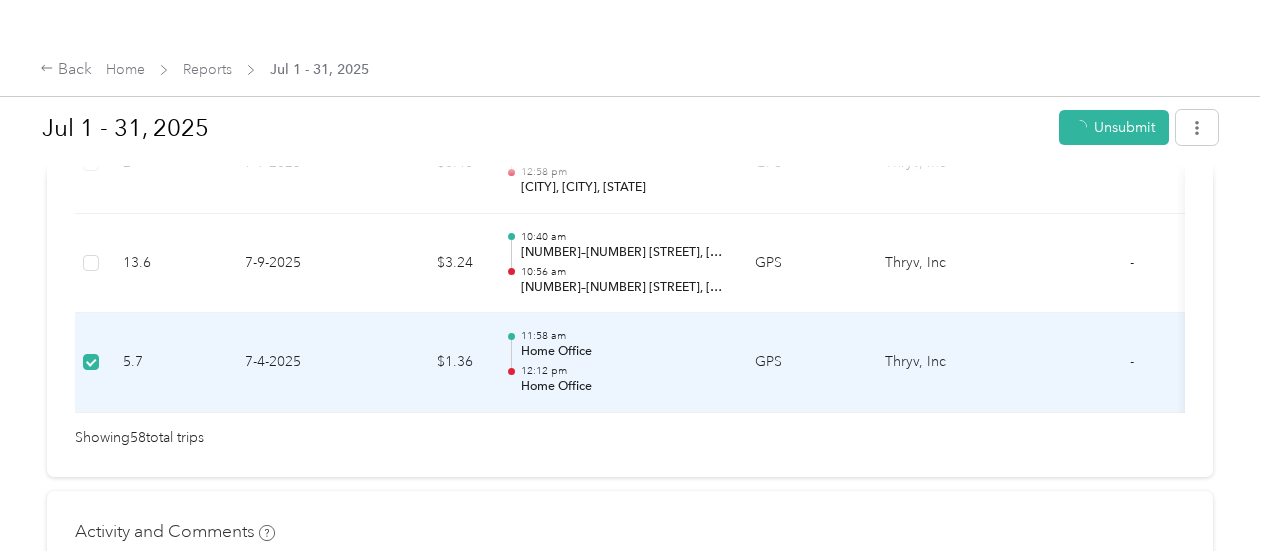 scroll, scrollTop: 6108, scrollLeft: 0, axis: vertical 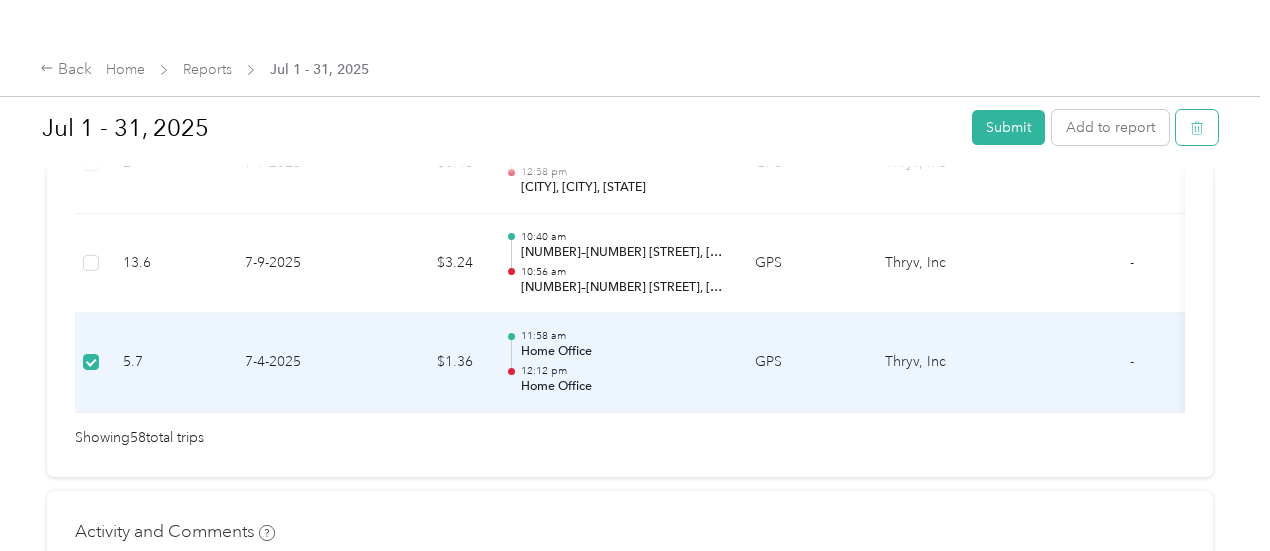 click at bounding box center [1197, 127] 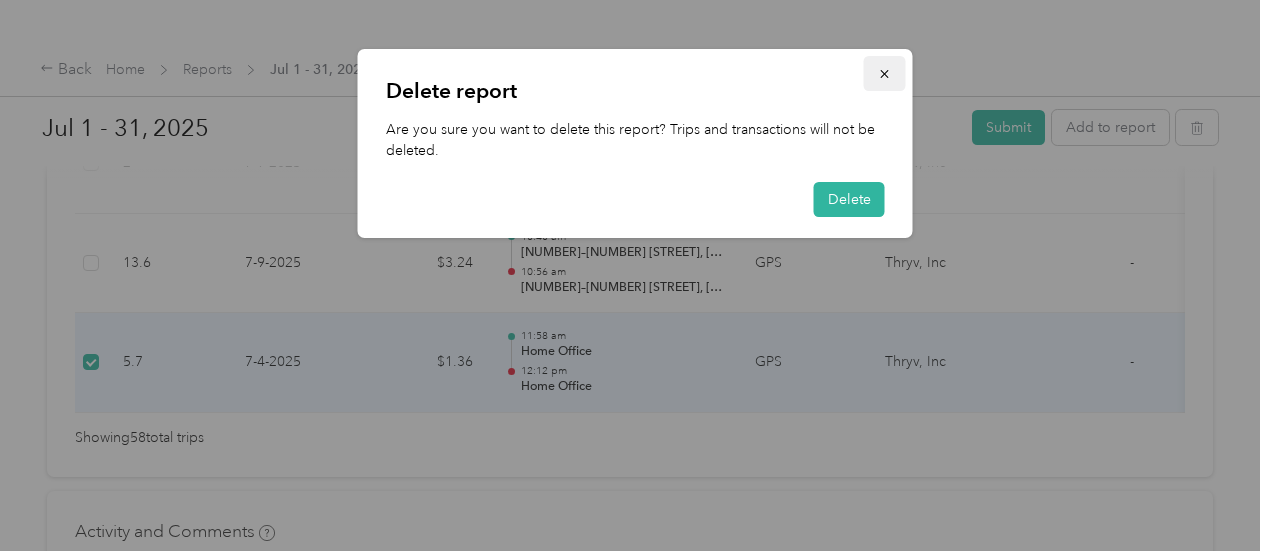 click at bounding box center (885, 73) 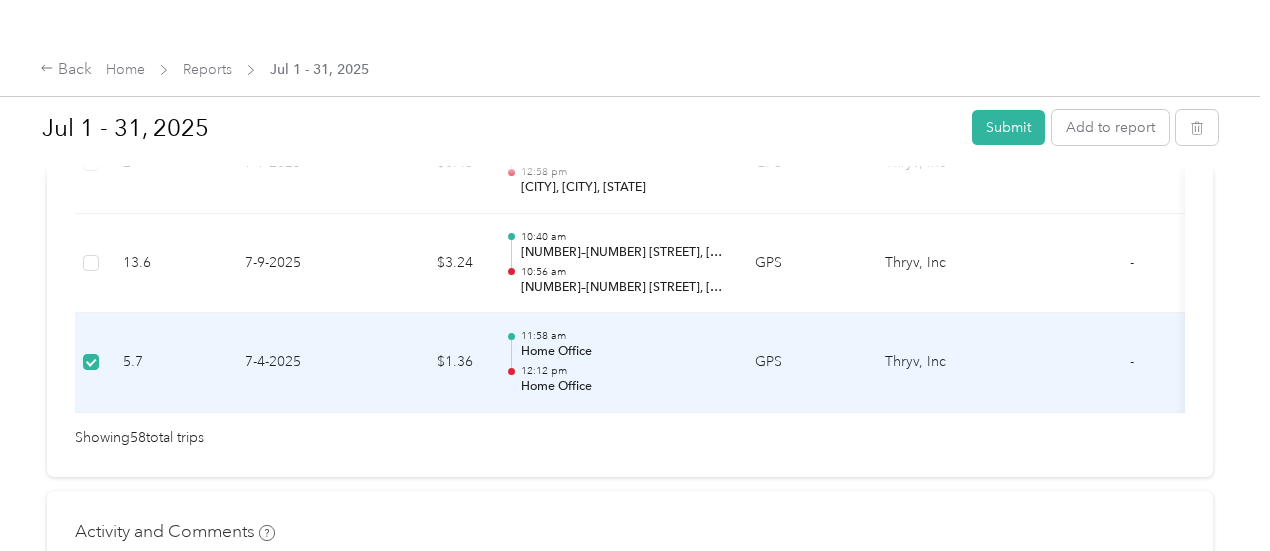 click on "5.7" at bounding box center (168, 363) 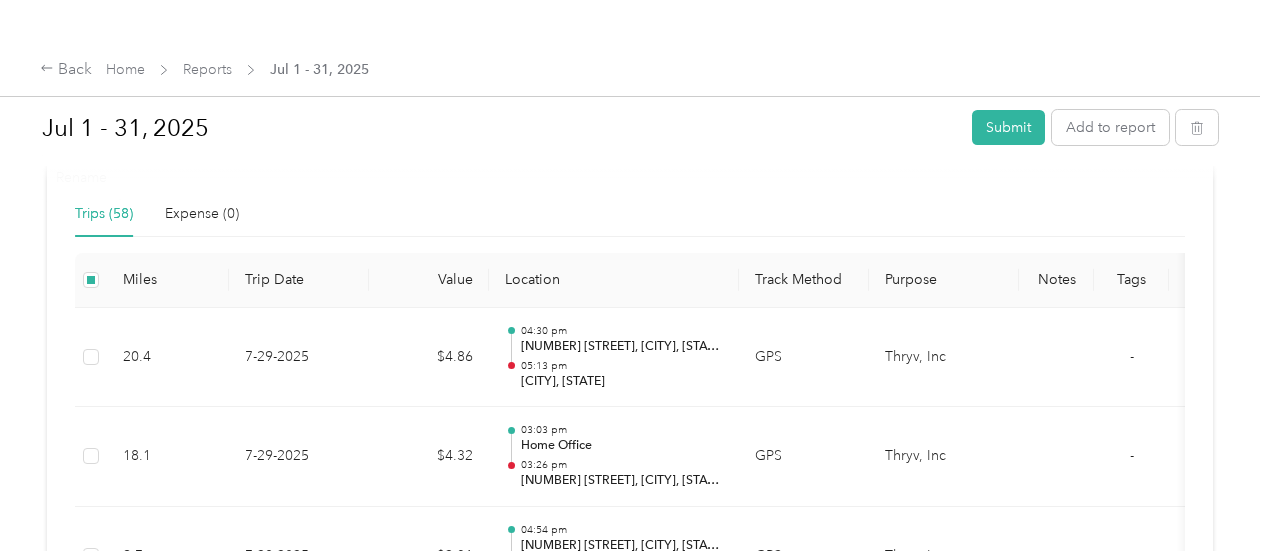 scroll, scrollTop: 0, scrollLeft: 0, axis: both 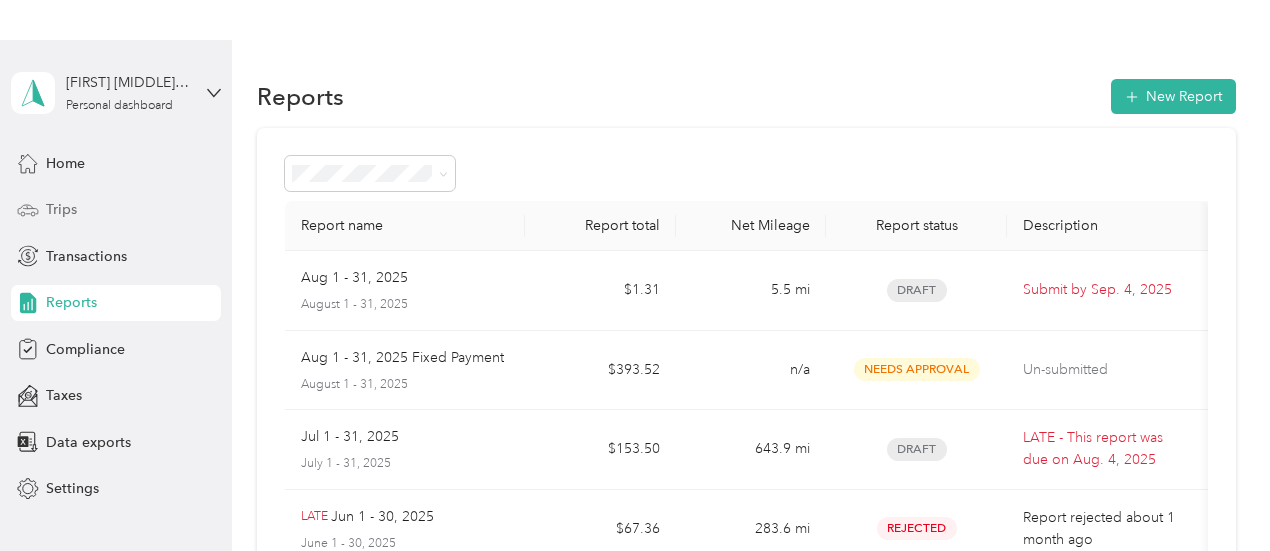 click on "Trips" at bounding box center (61, 209) 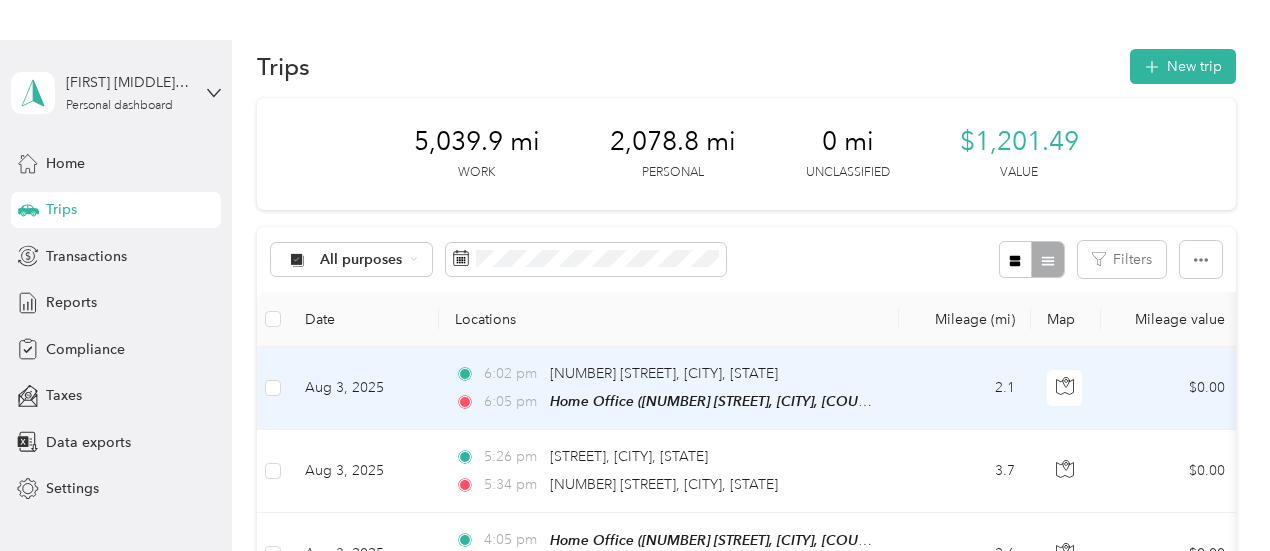 scroll, scrollTop: 0, scrollLeft: 0, axis: both 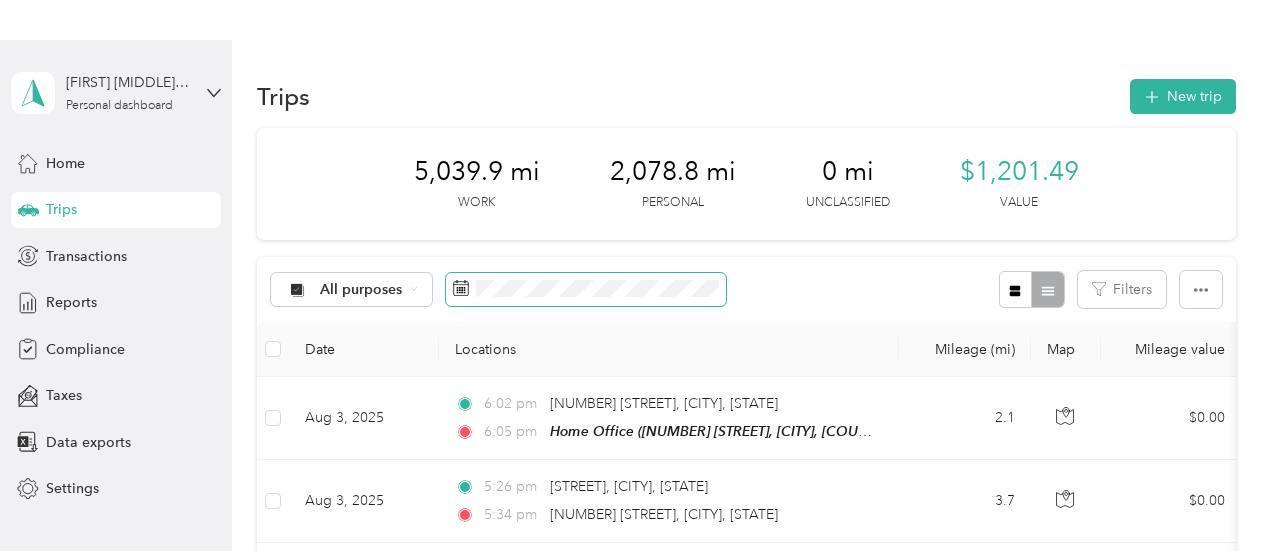 click 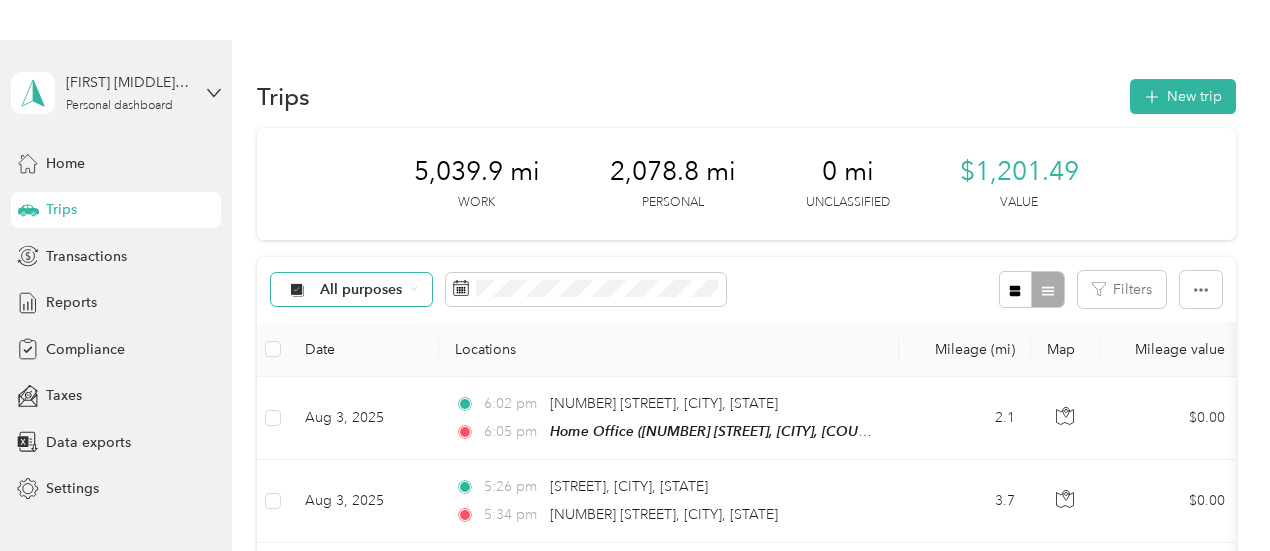 click on "All purposes" at bounding box center (361, 290) 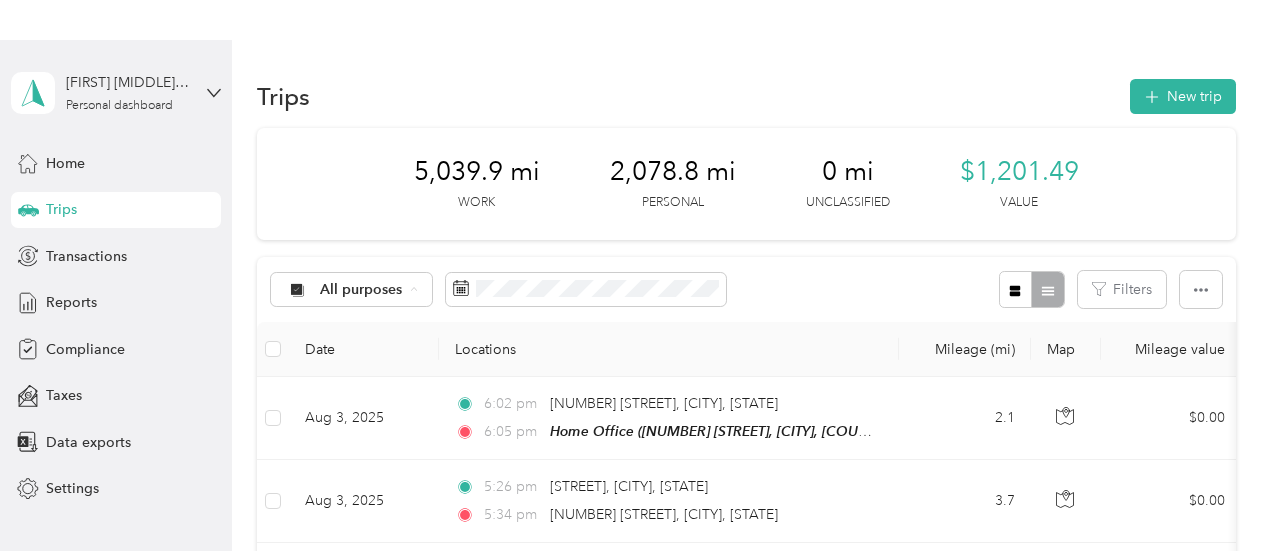 click on "Thryv, Inc" at bounding box center [369, 395] 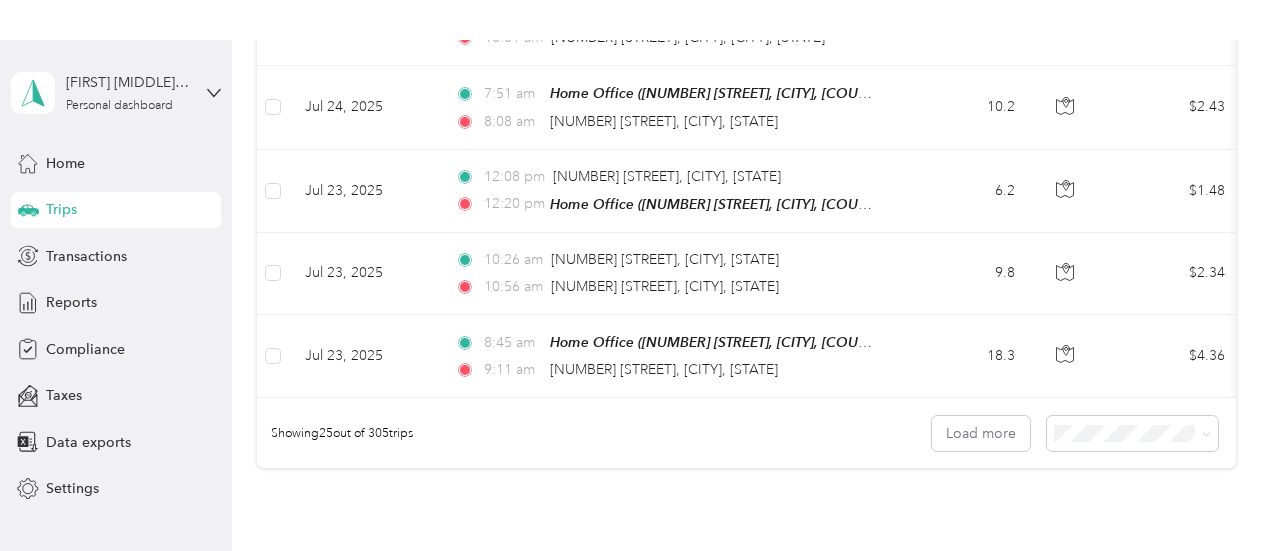scroll, scrollTop: 2194, scrollLeft: 0, axis: vertical 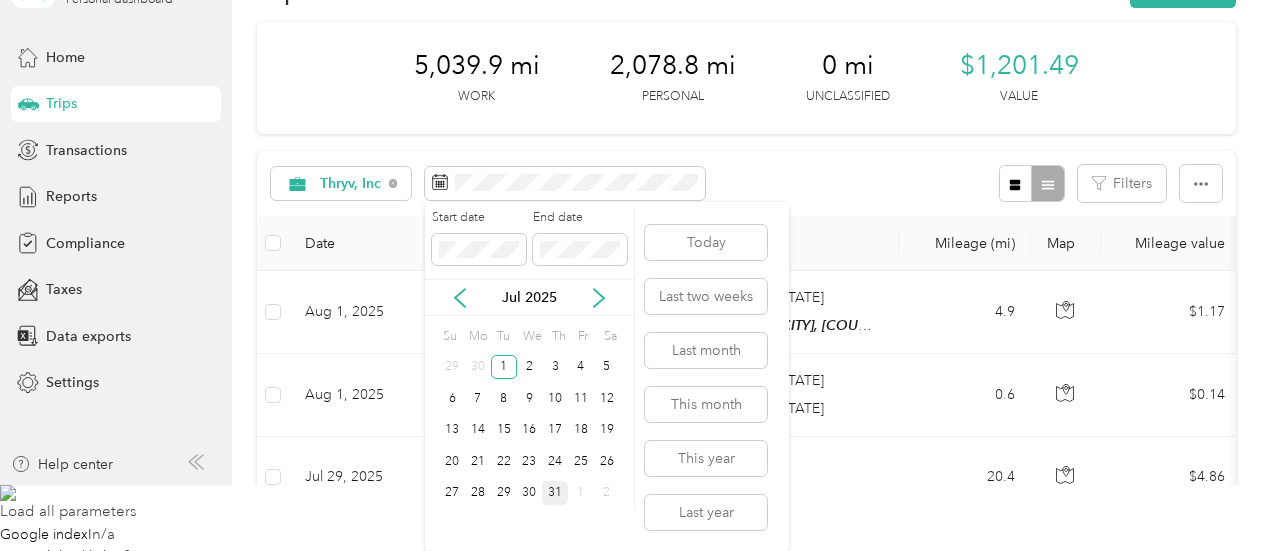 click on "31" at bounding box center [555, 493] 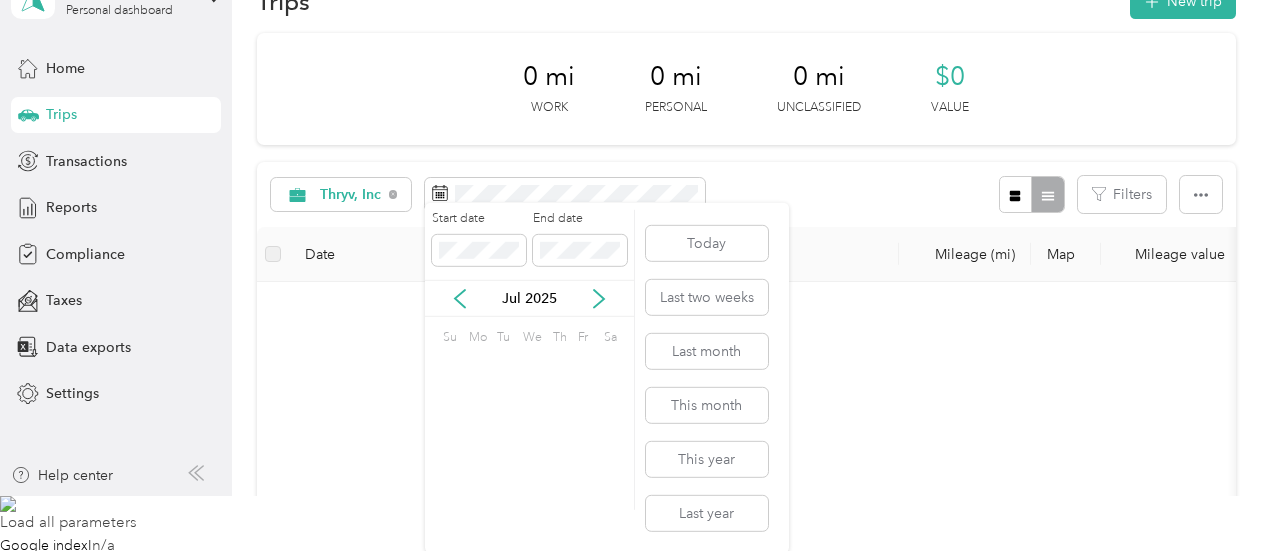 scroll, scrollTop: 40, scrollLeft: 0, axis: vertical 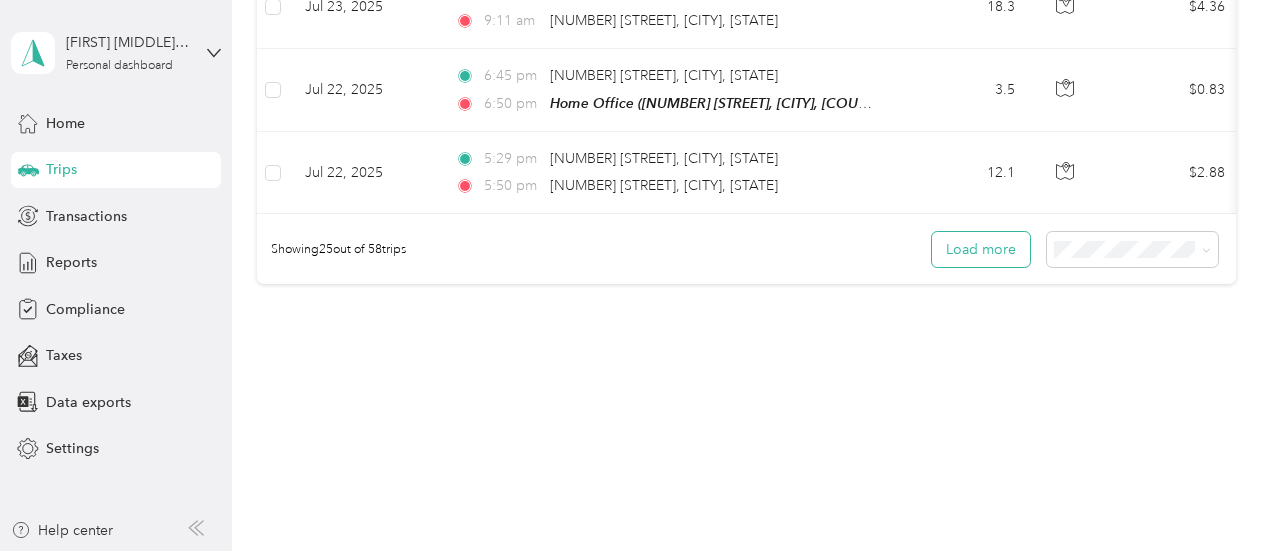 click on "Load more" at bounding box center (981, 249) 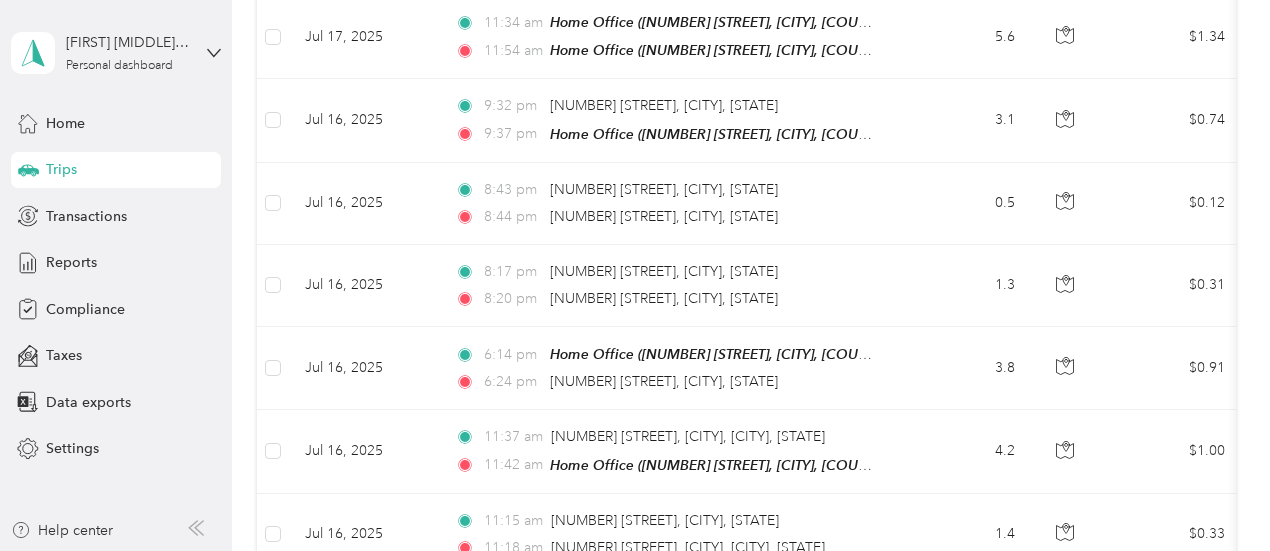 scroll, scrollTop: 3994, scrollLeft: 0, axis: vertical 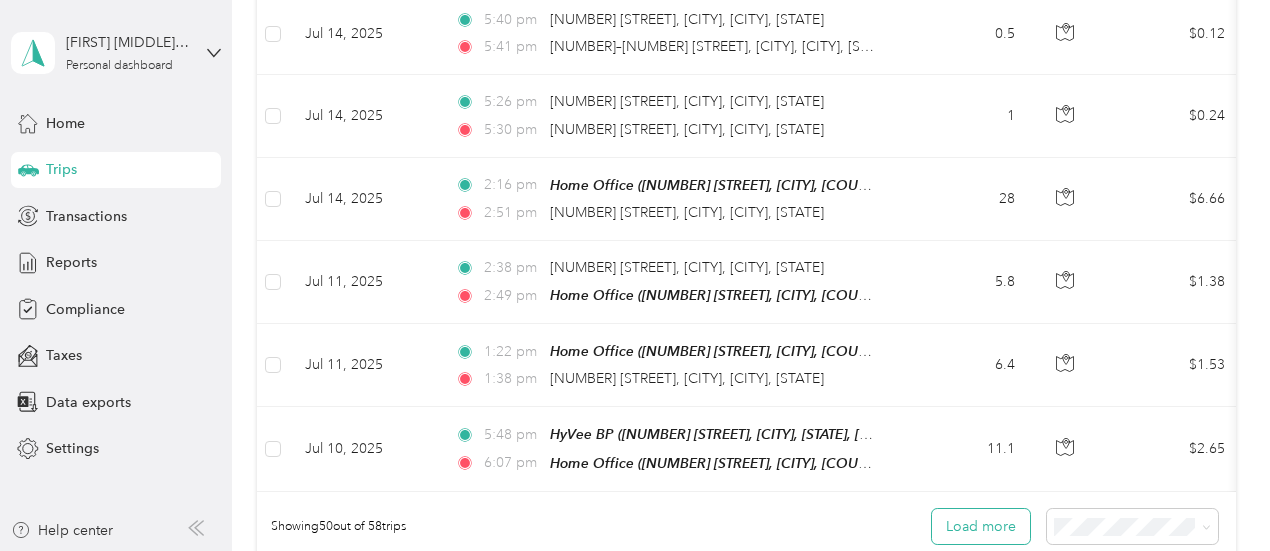 click on "Load more" at bounding box center (981, 526) 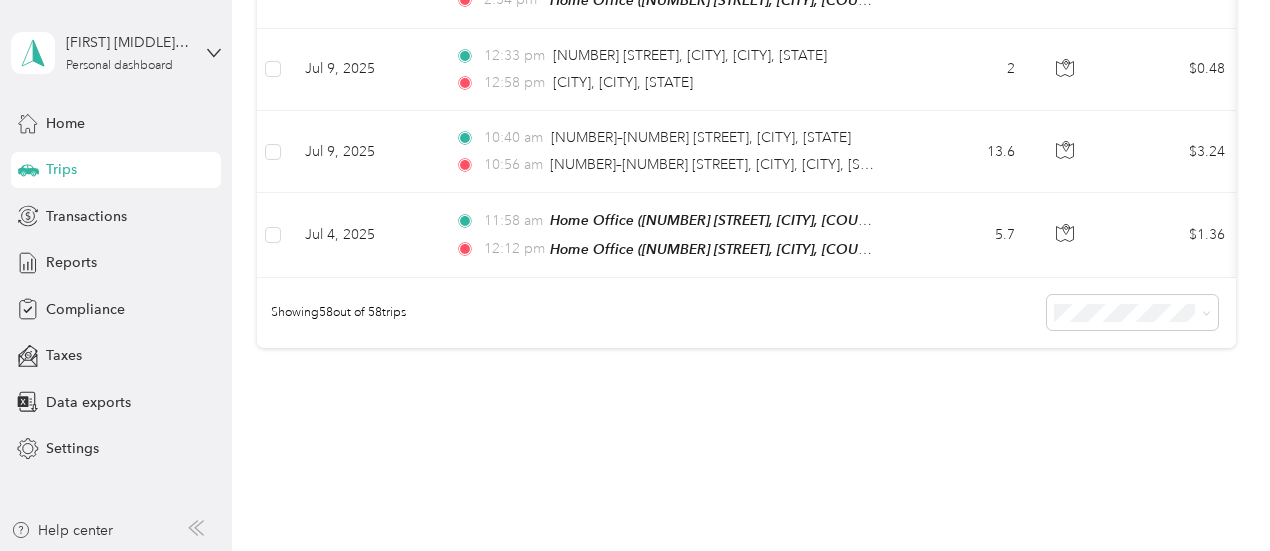 scroll, scrollTop: 4898, scrollLeft: 0, axis: vertical 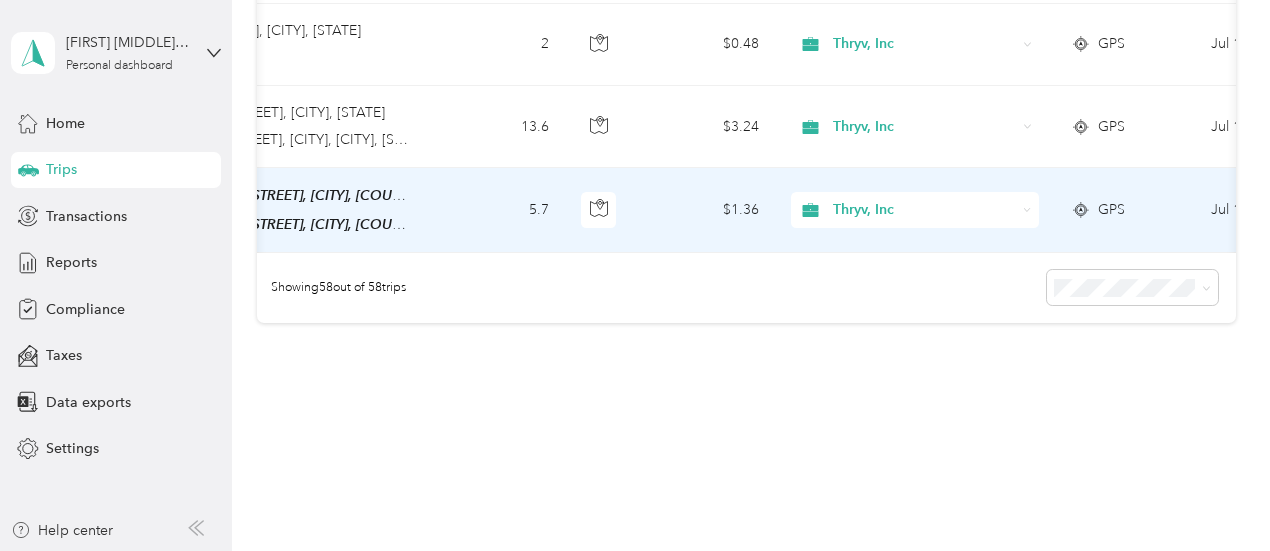 click on "Thryv, Inc" at bounding box center [924, 210] 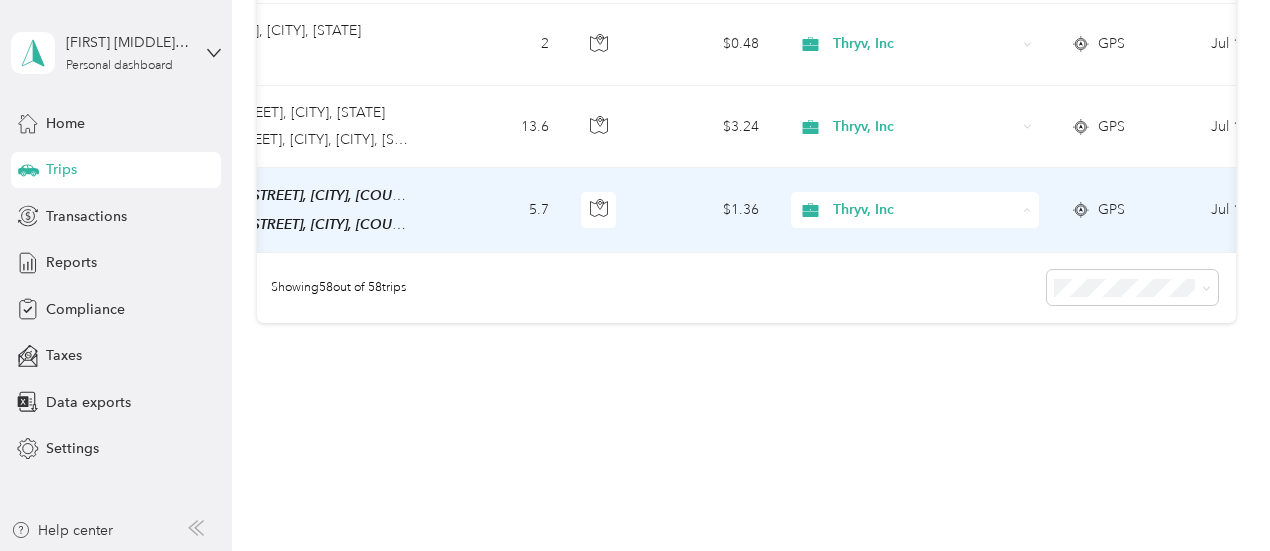 click on "Personal" at bounding box center (933, 220) 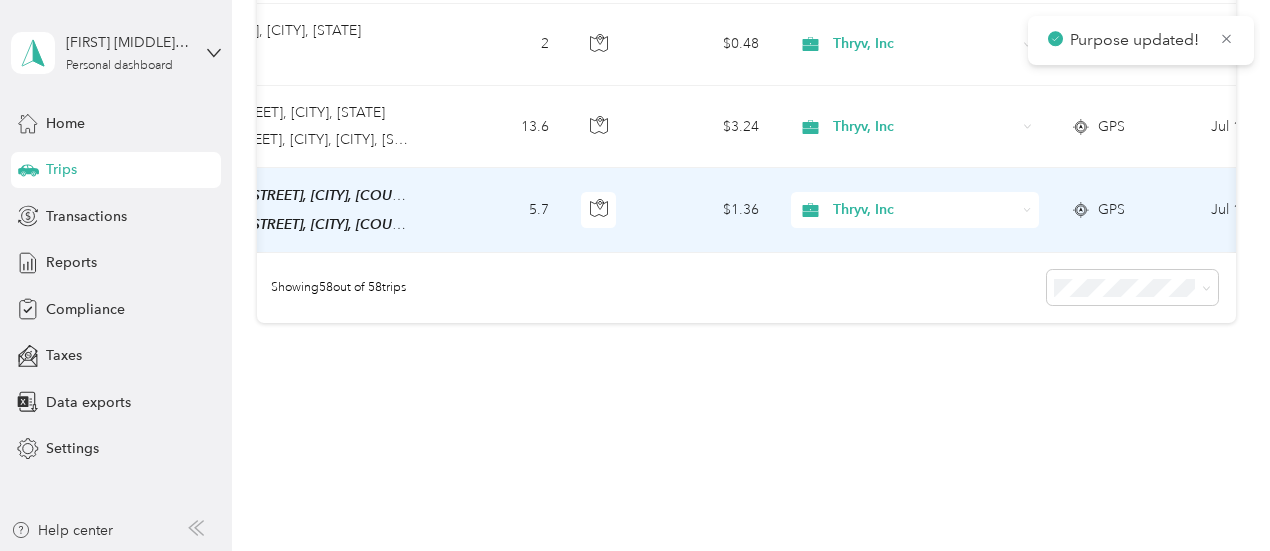 click 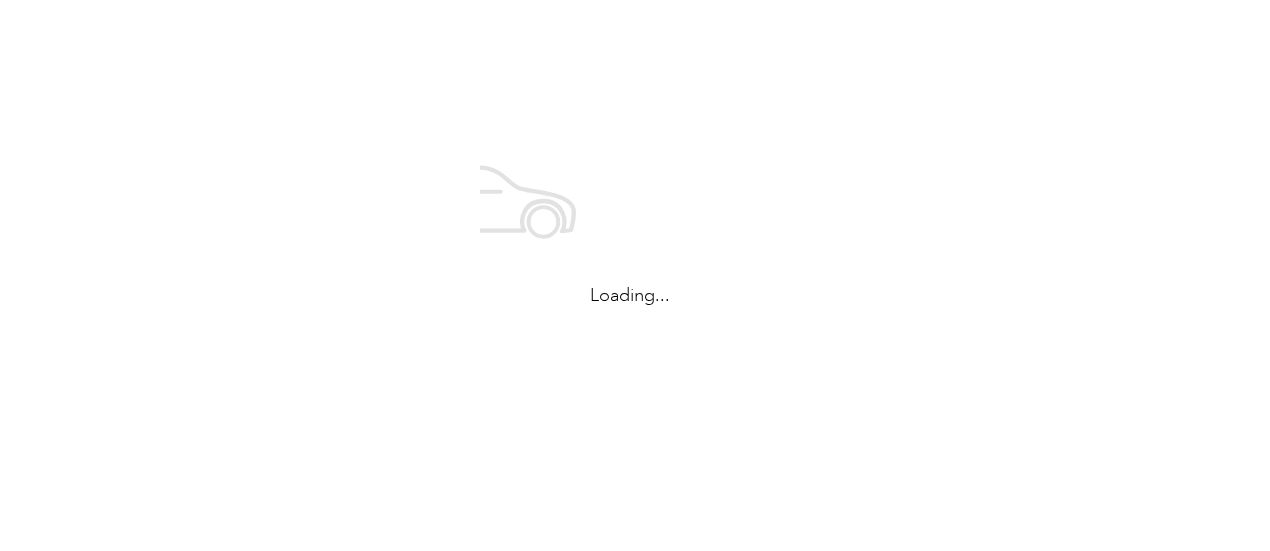 scroll, scrollTop: 0, scrollLeft: 0, axis: both 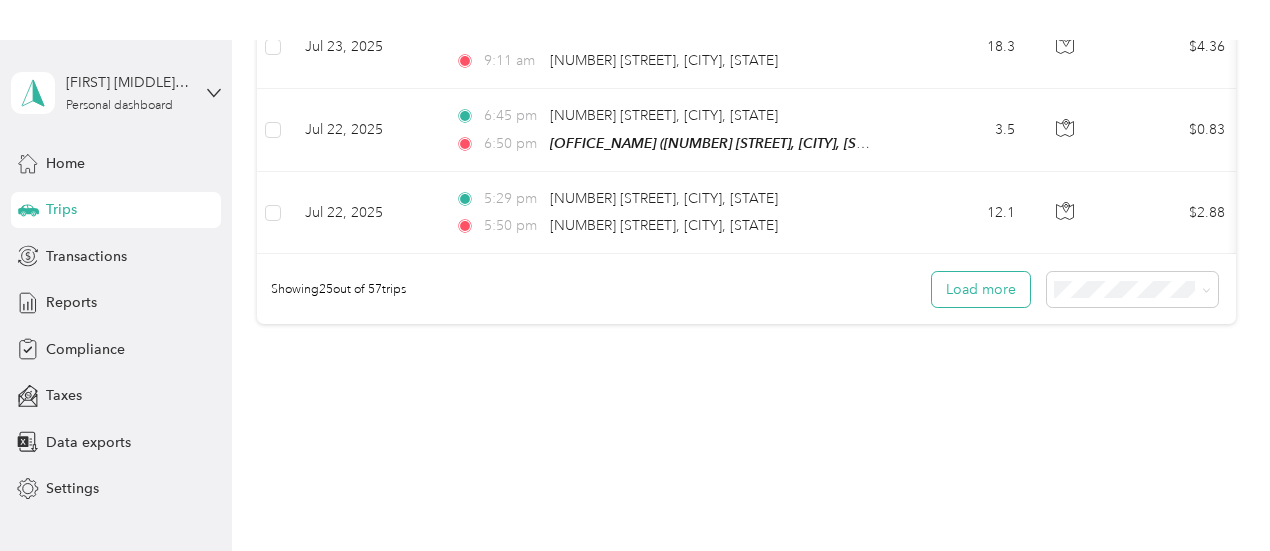 click on "Load more" at bounding box center [981, 289] 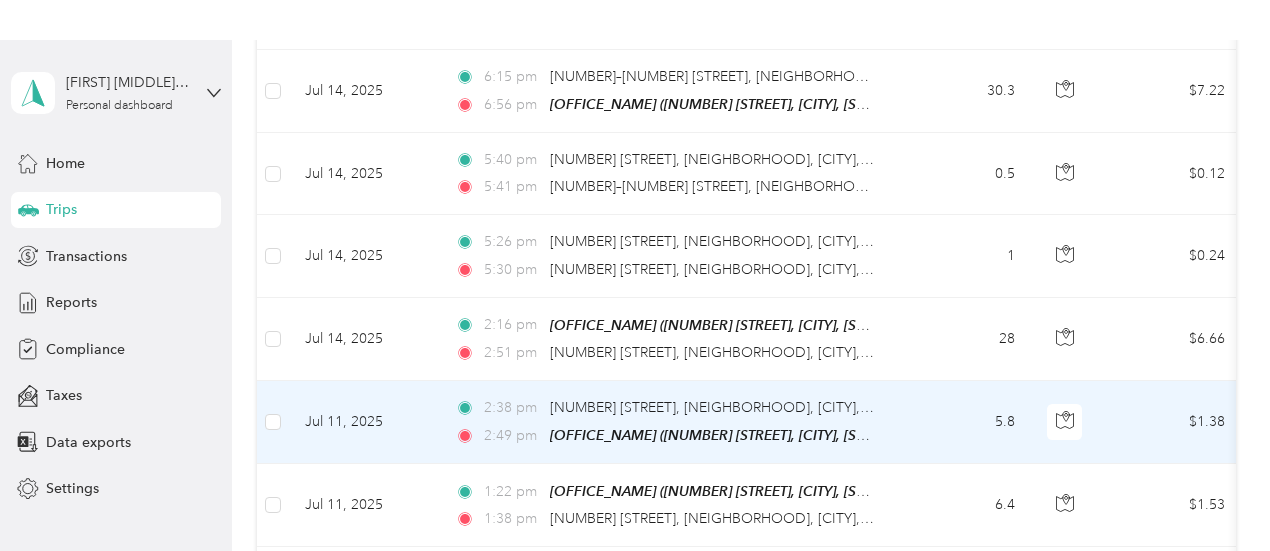 scroll, scrollTop: 4242, scrollLeft: 0, axis: vertical 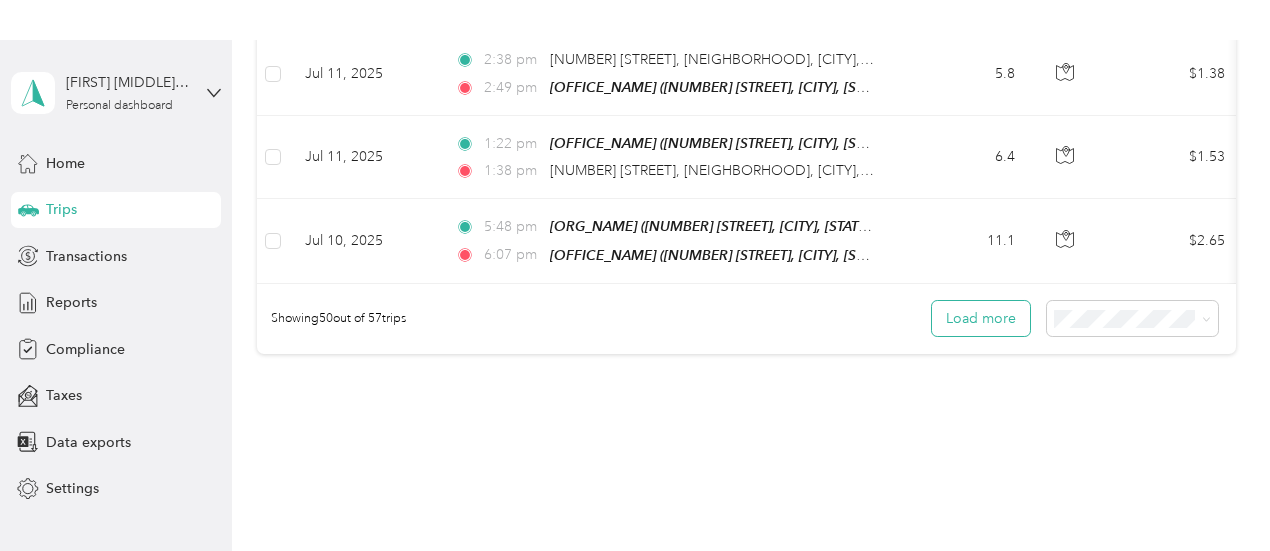 click on "Load more" at bounding box center (981, 318) 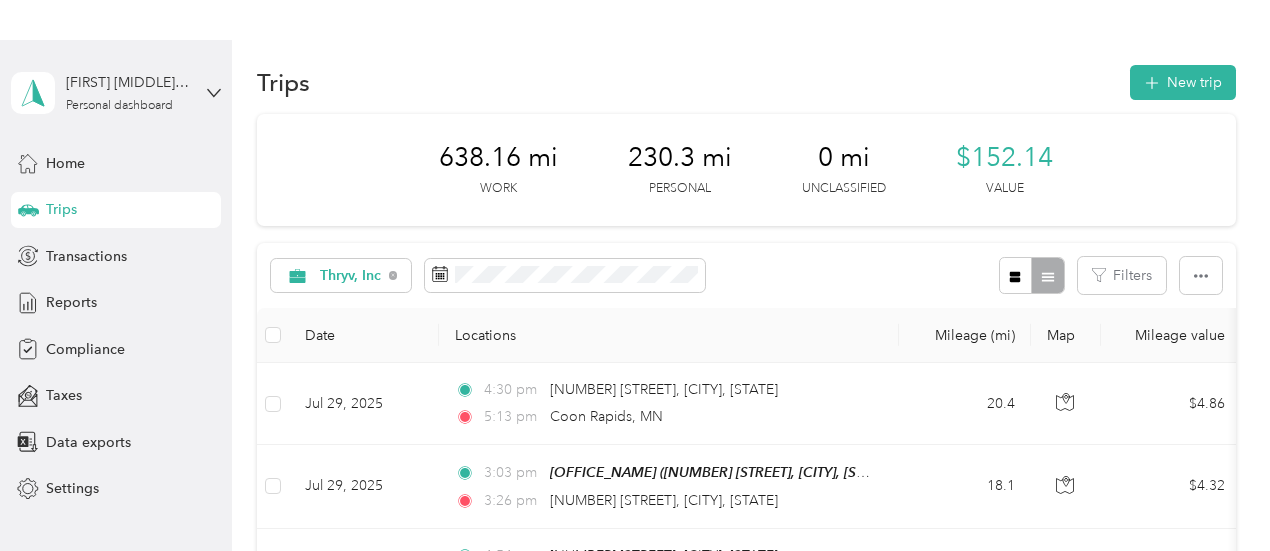 scroll, scrollTop: 0, scrollLeft: 0, axis: both 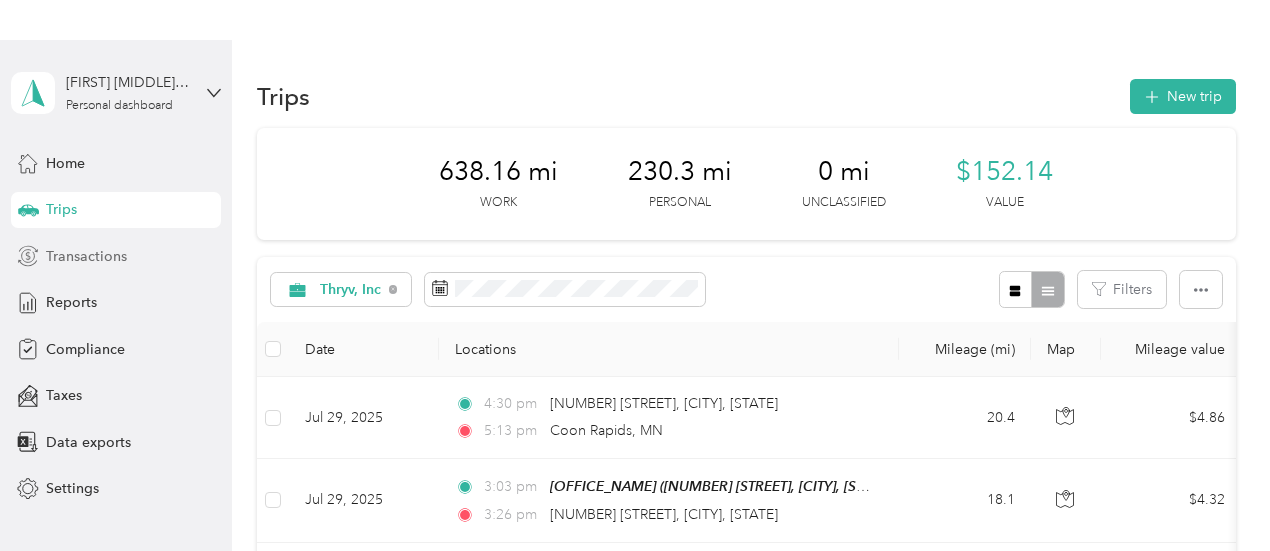 click on "Transactions" at bounding box center (86, 256) 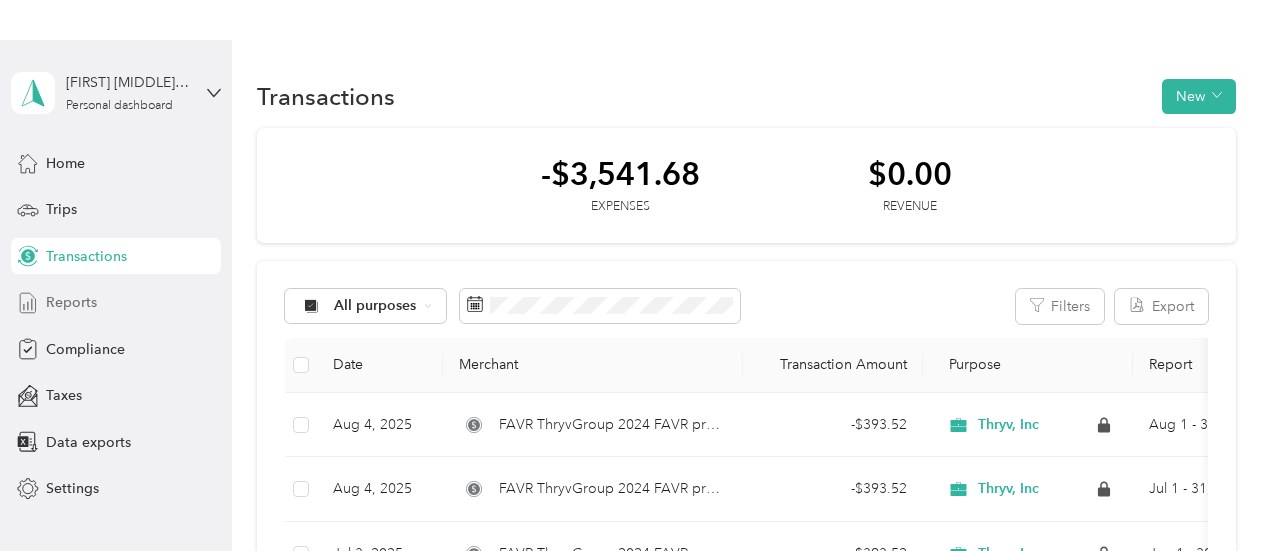 click on "Reports" at bounding box center (71, 302) 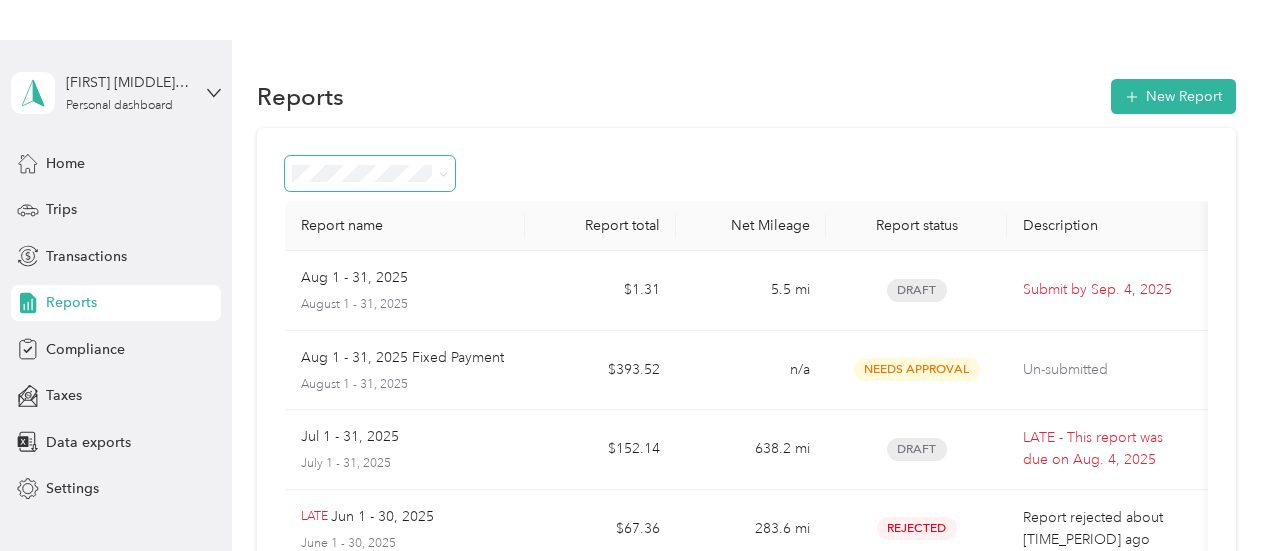 click 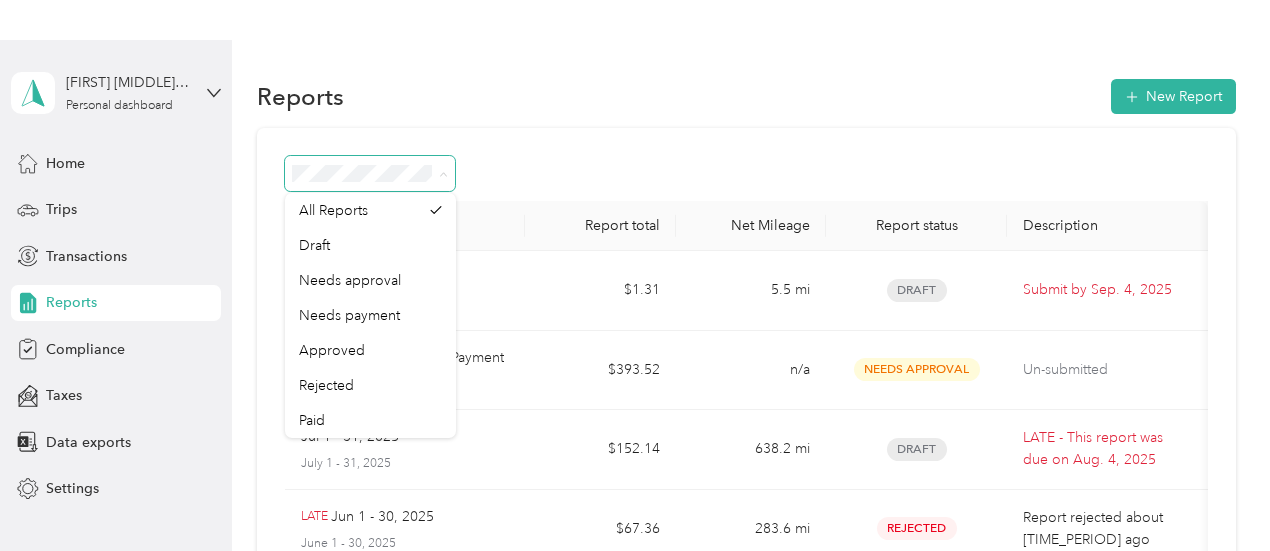 click 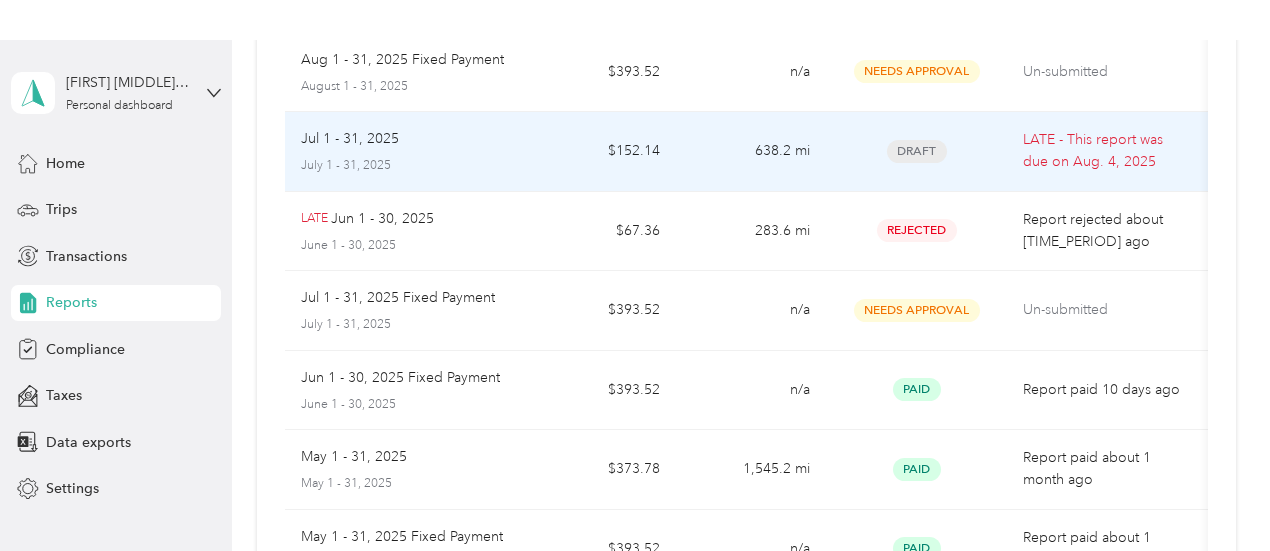 scroll, scrollTop: 300, scrollLeft: 0, axis: vertical 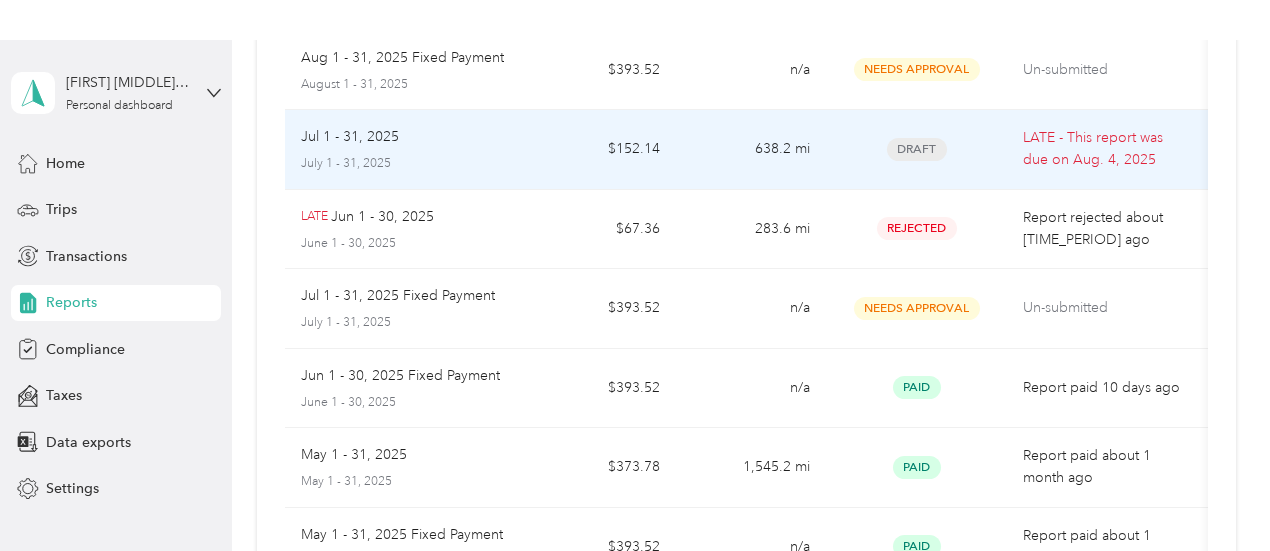 click on "Jul 1 - 31, 2025" at bounding box center [350, 137] 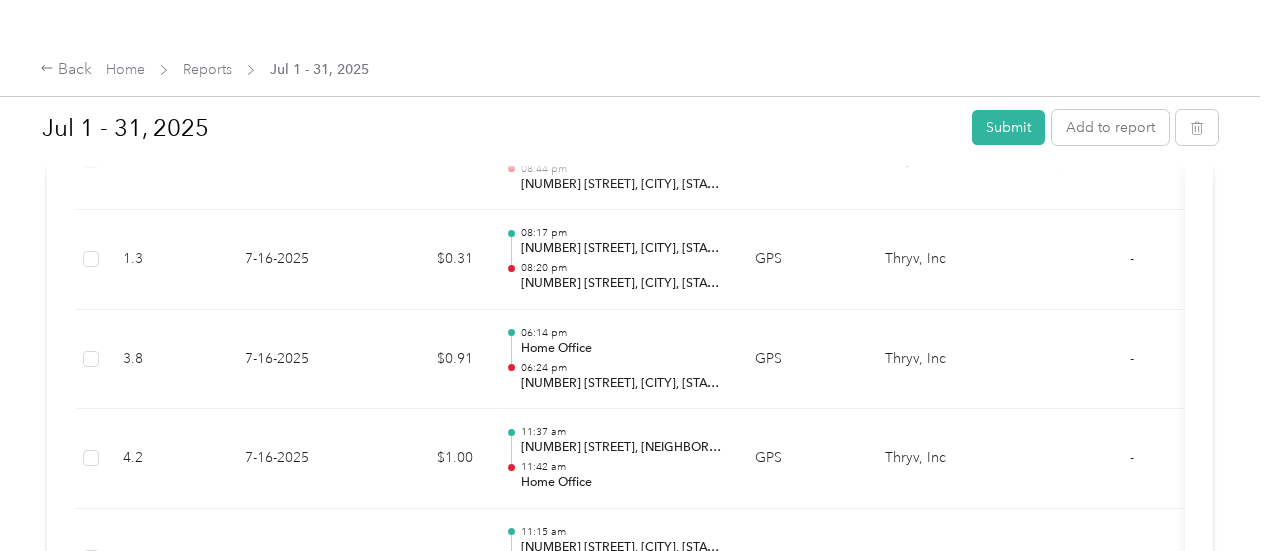 scroll, scrollTop: 3408, scrollLeft: 0, axis: vertical 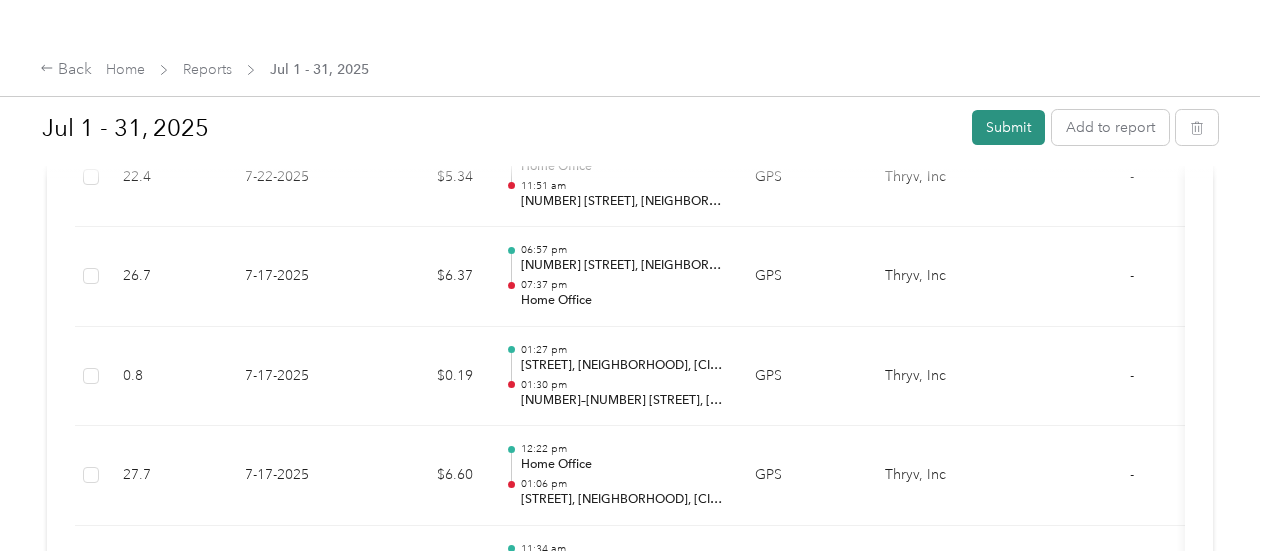 click on "Submit" at bounding box center [1008, 127] 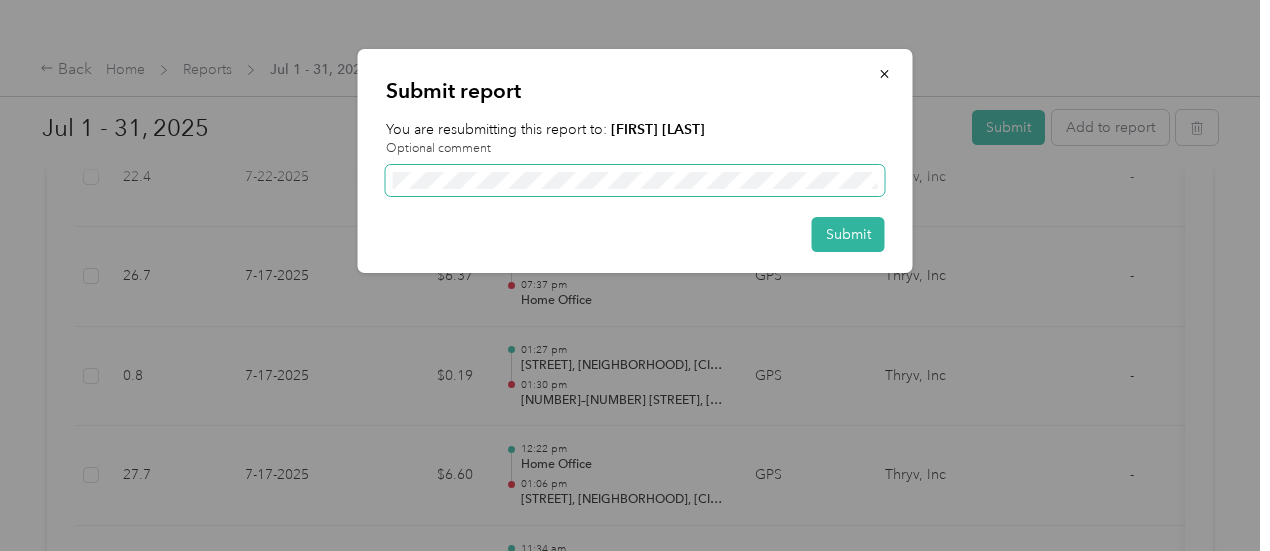click at bounding box center (635, 181) 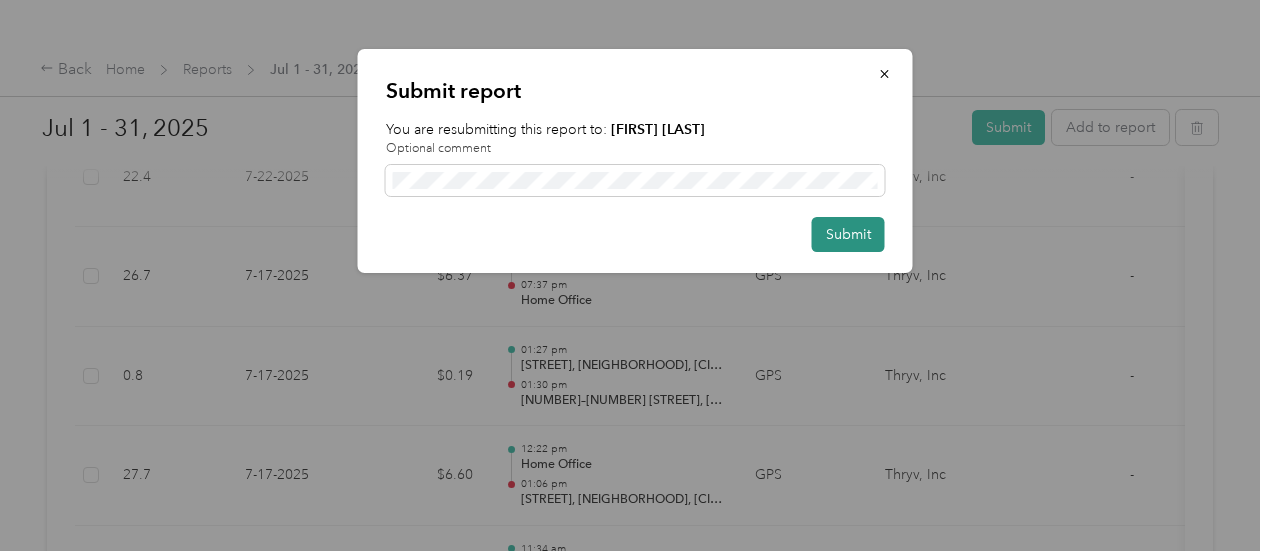scroll, scrollTop: 0, scrollLeft: 0, axis: both 